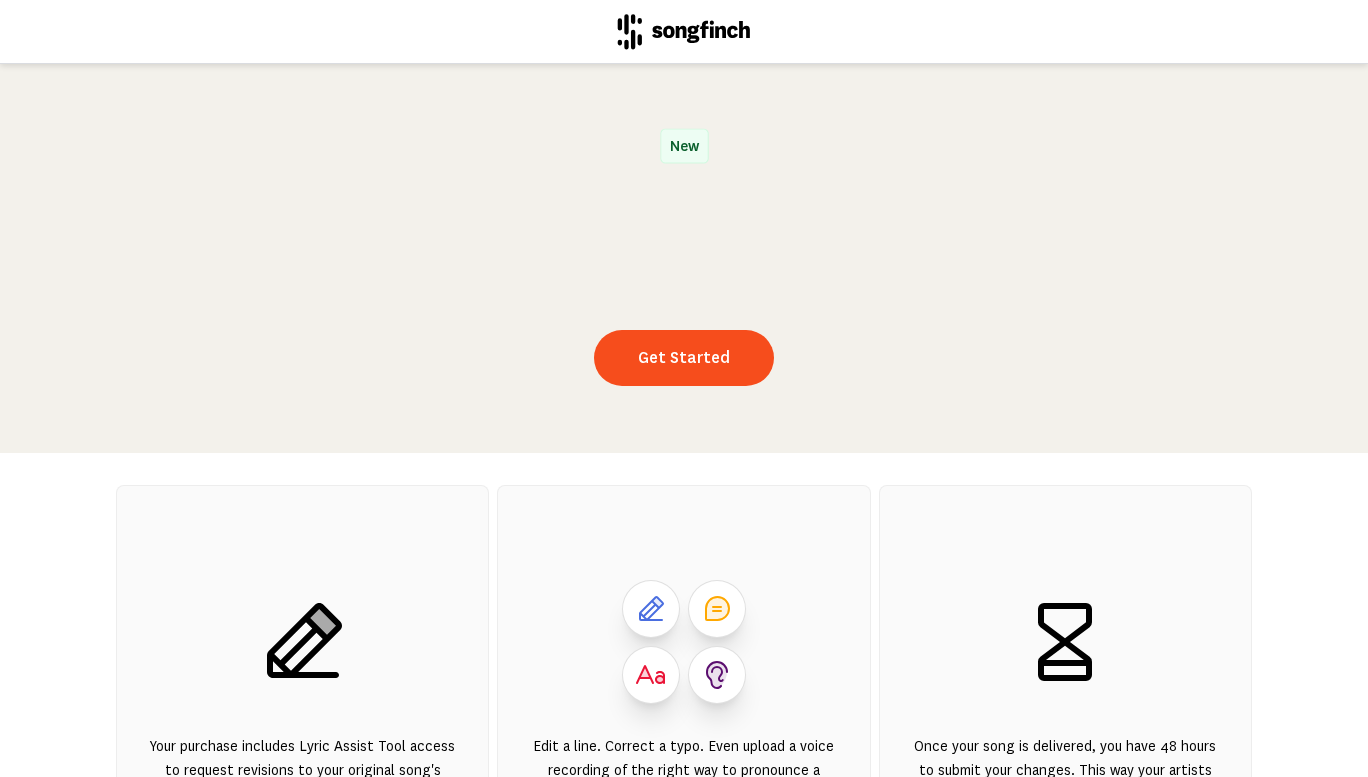 scroll, scrollTop: 0, scrollLeft: 0, axis: both 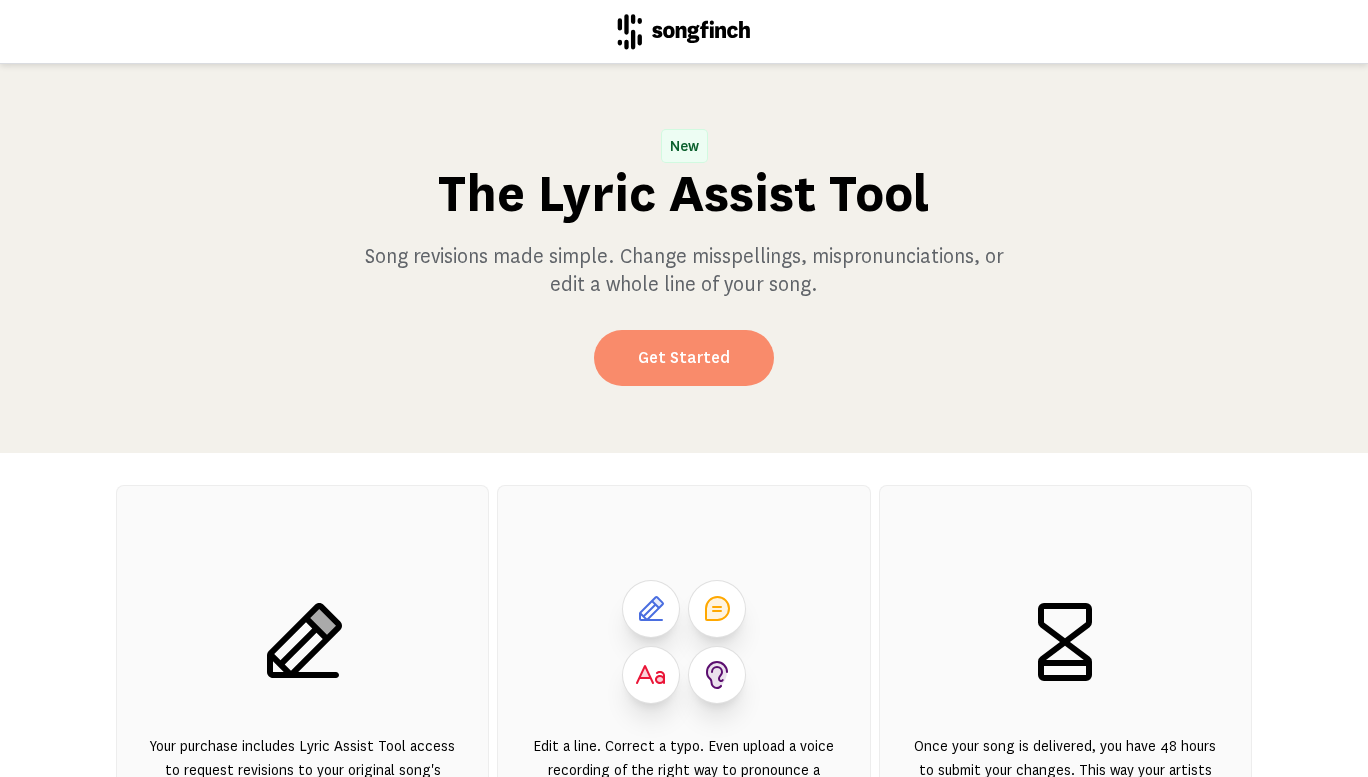 click on "Get Started" at bounding box center (684, 358) 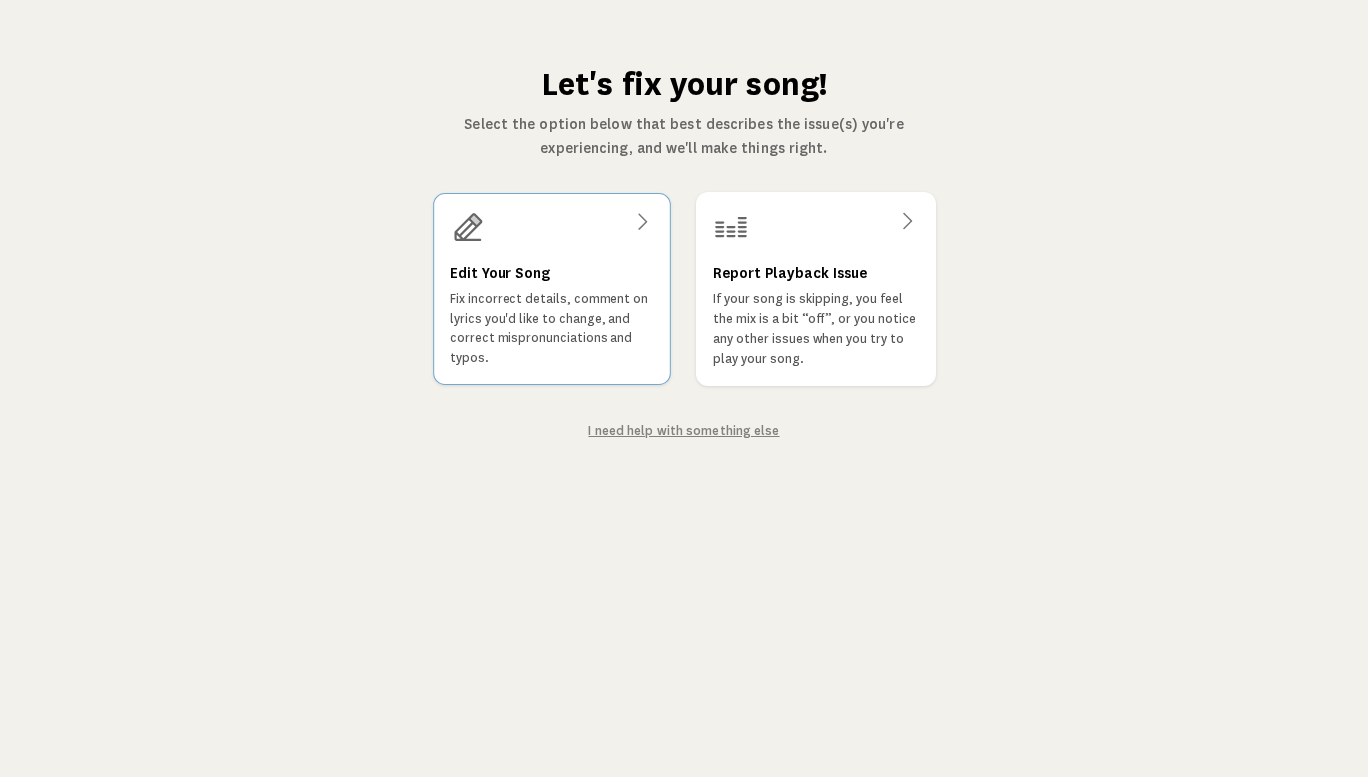 click on "Edit Your Song" at bounding box center (500, 273) 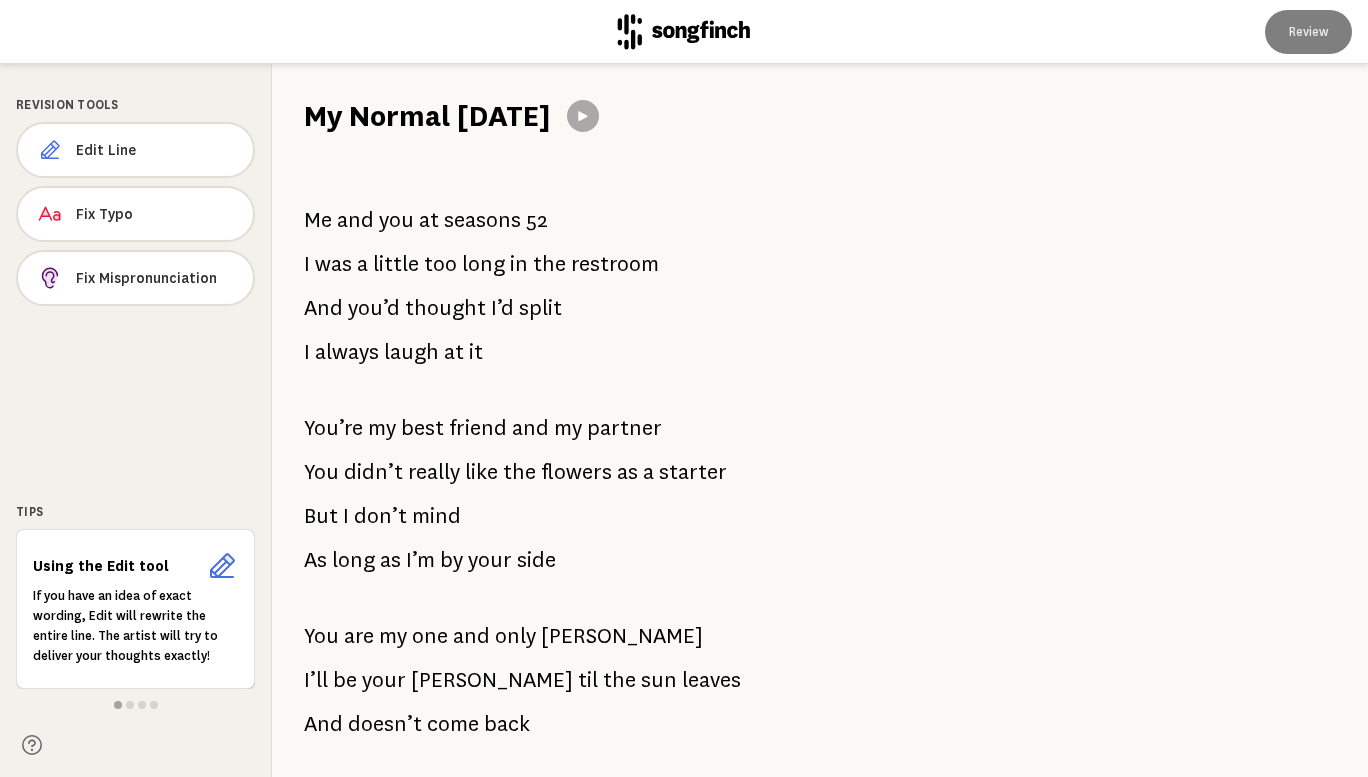 click on "flowers" at bounding box center (576, 472) 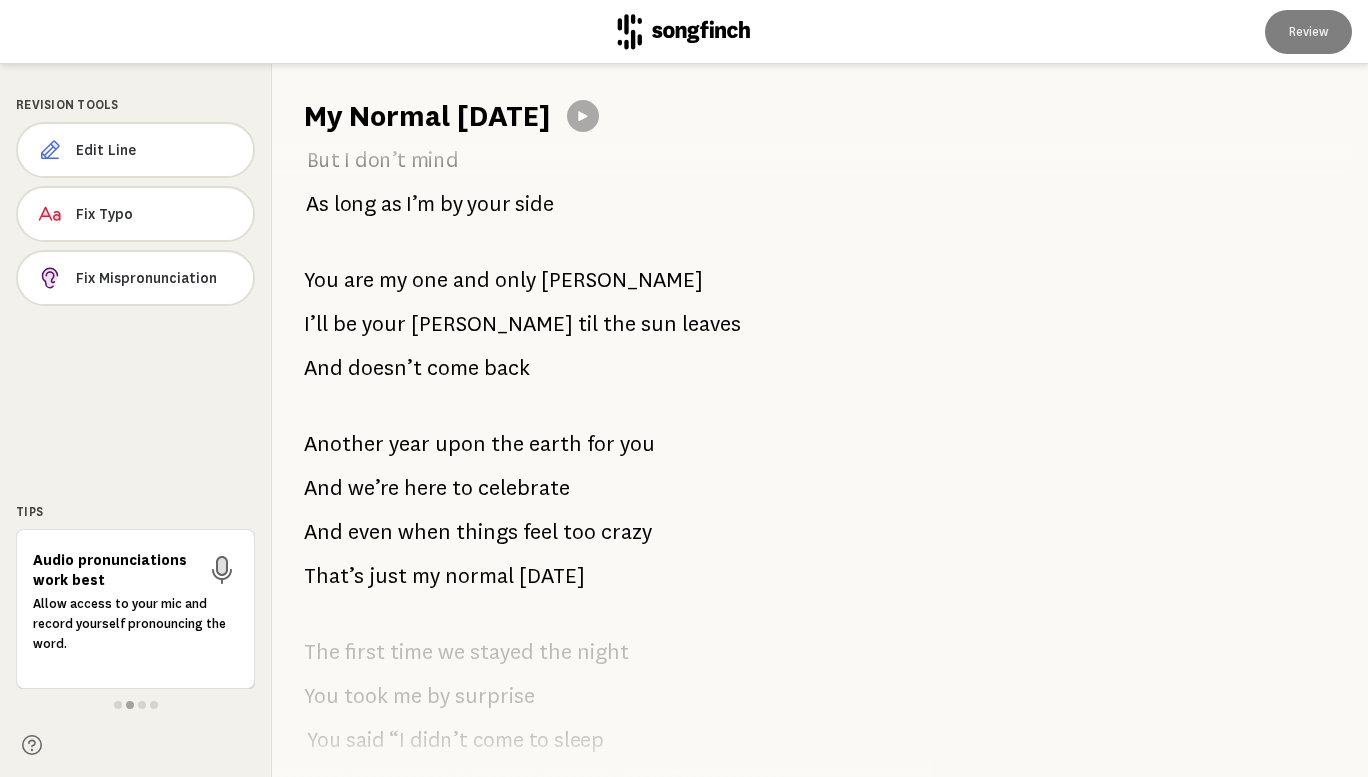 scroll, scrollTop: 0, scrollLeft: 0, axis: both 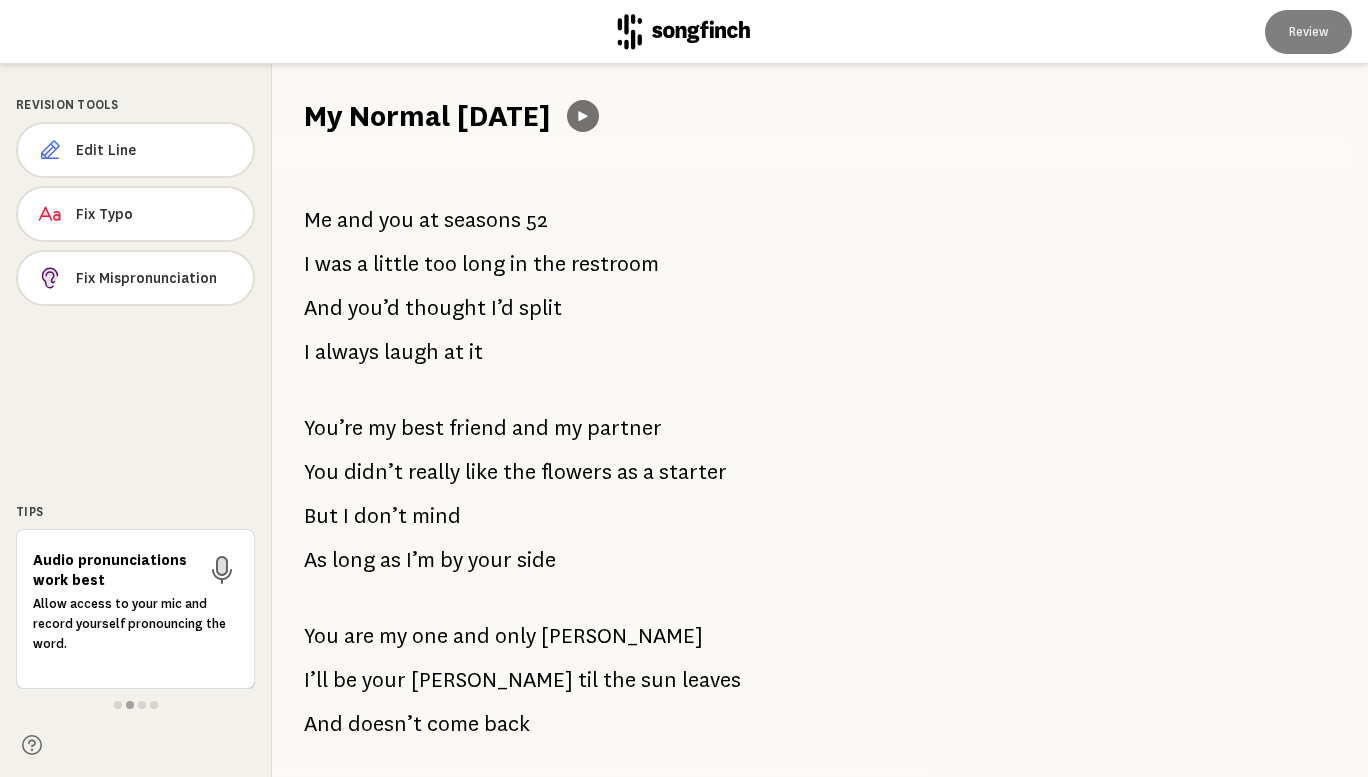 click 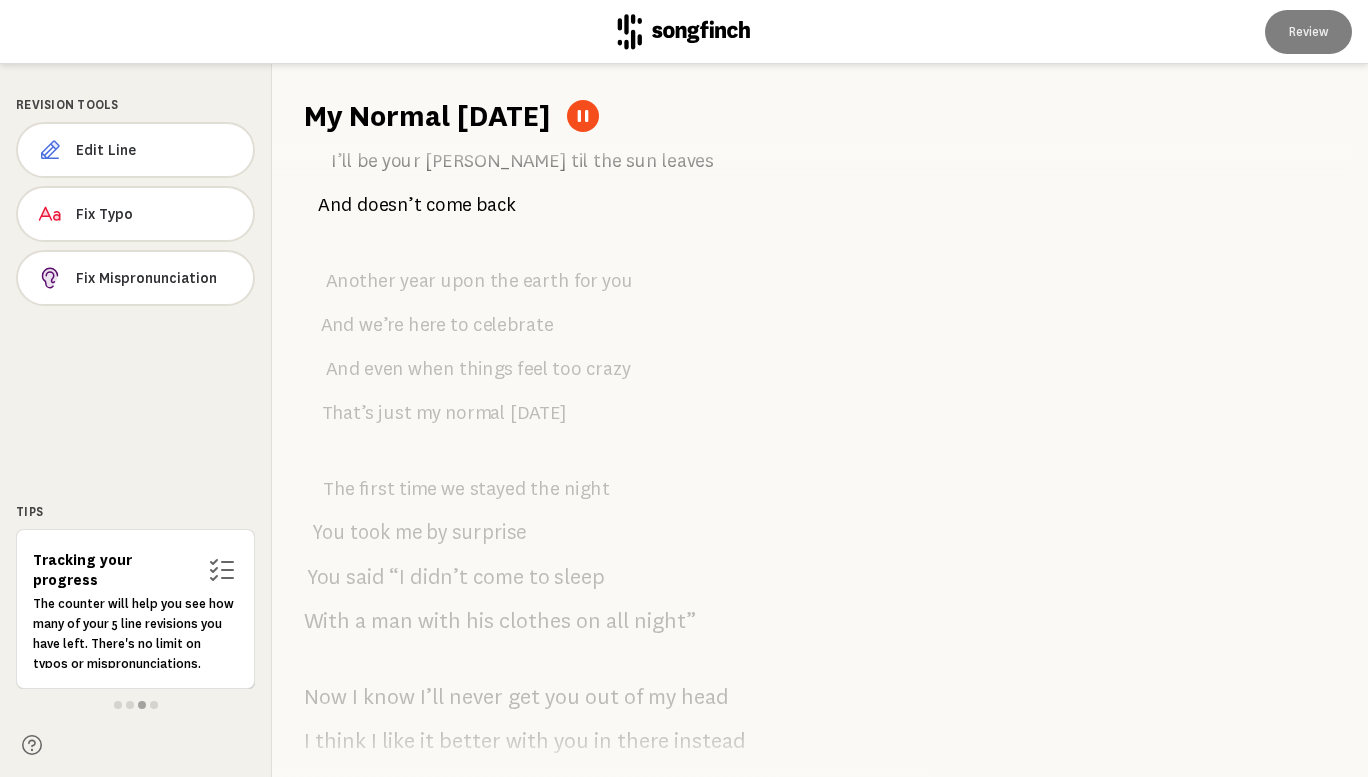 scroll, scrollTop: 0, scrollLeft: 0, axis: both 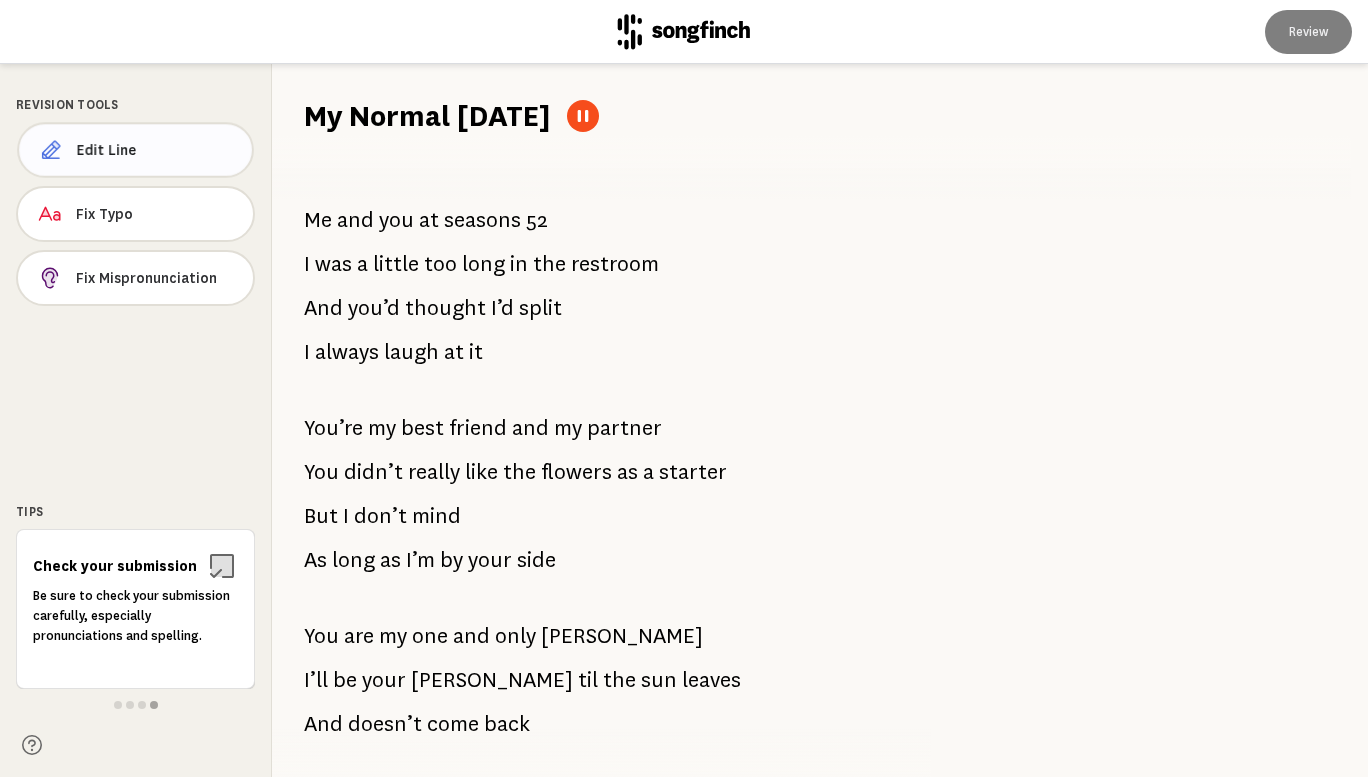 click on "Edit Line" at bounding box center [156, 150] 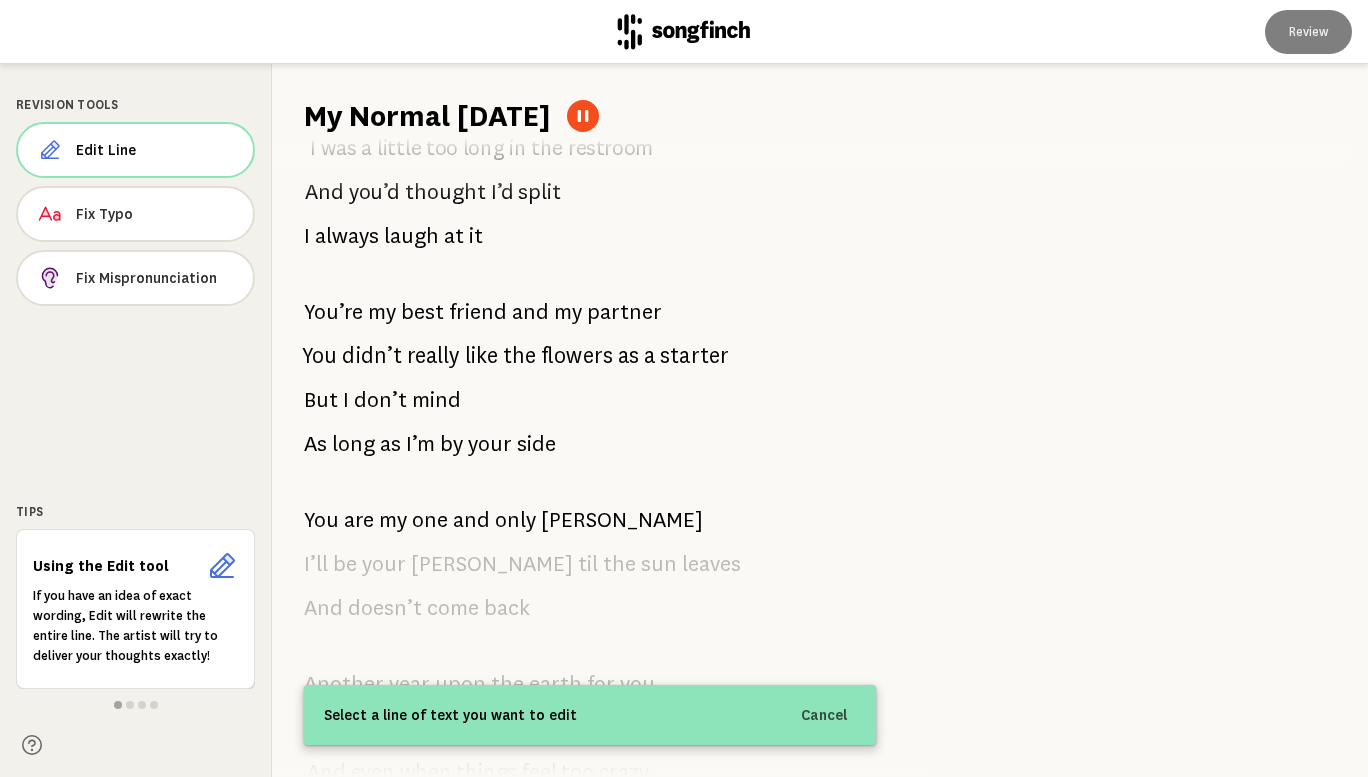 scroll, scrollTop: 0, scrollLeft: 0, axis: both 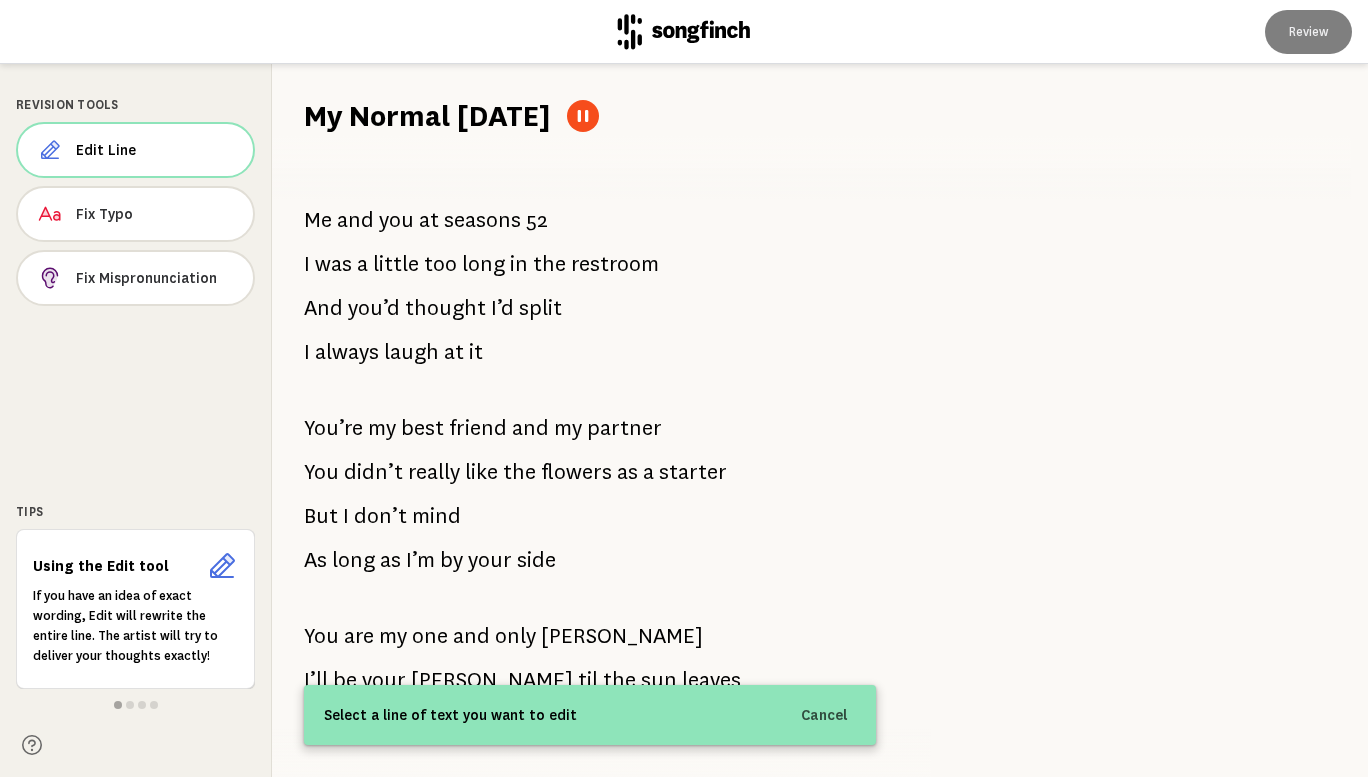 click on "My Normal [DATE]" at bounding box center [427, 116] 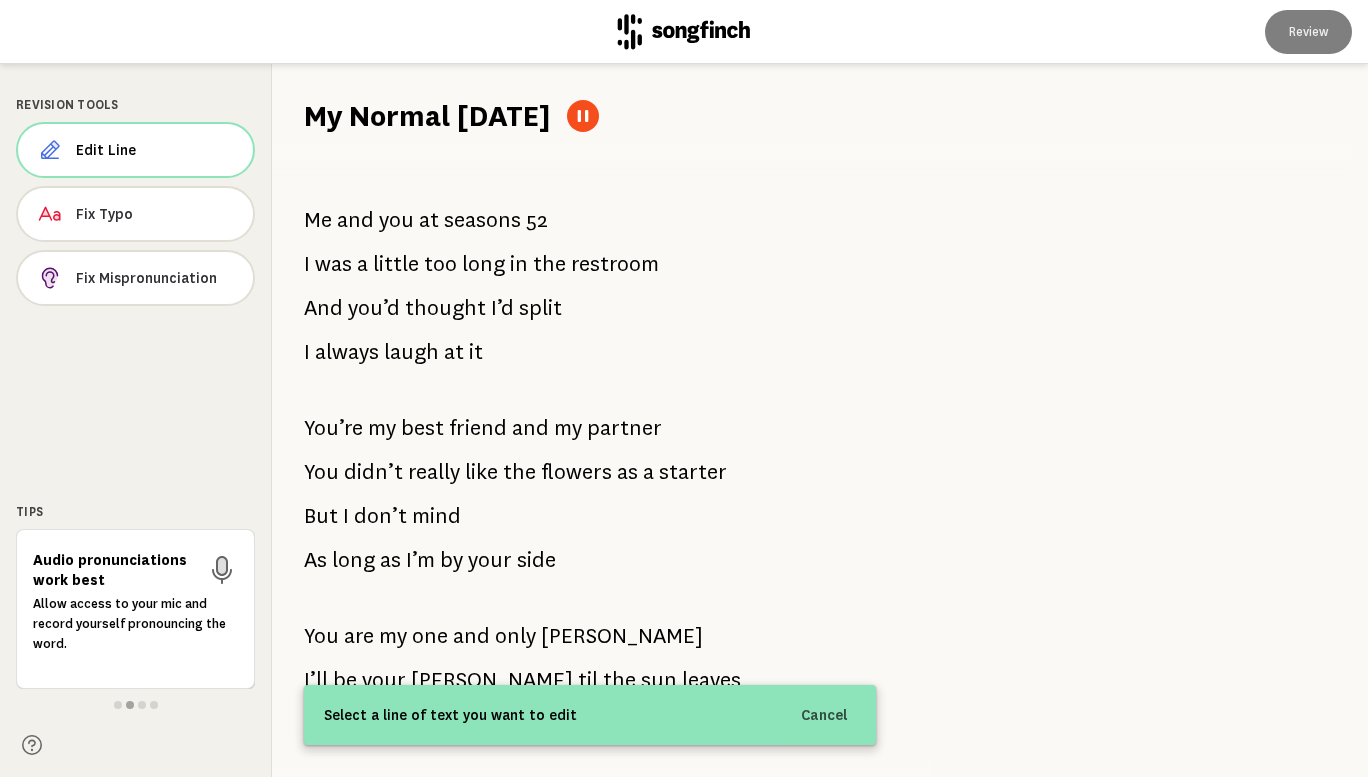 click on "My Normal [DATE]" at bounding box center (427, 116) 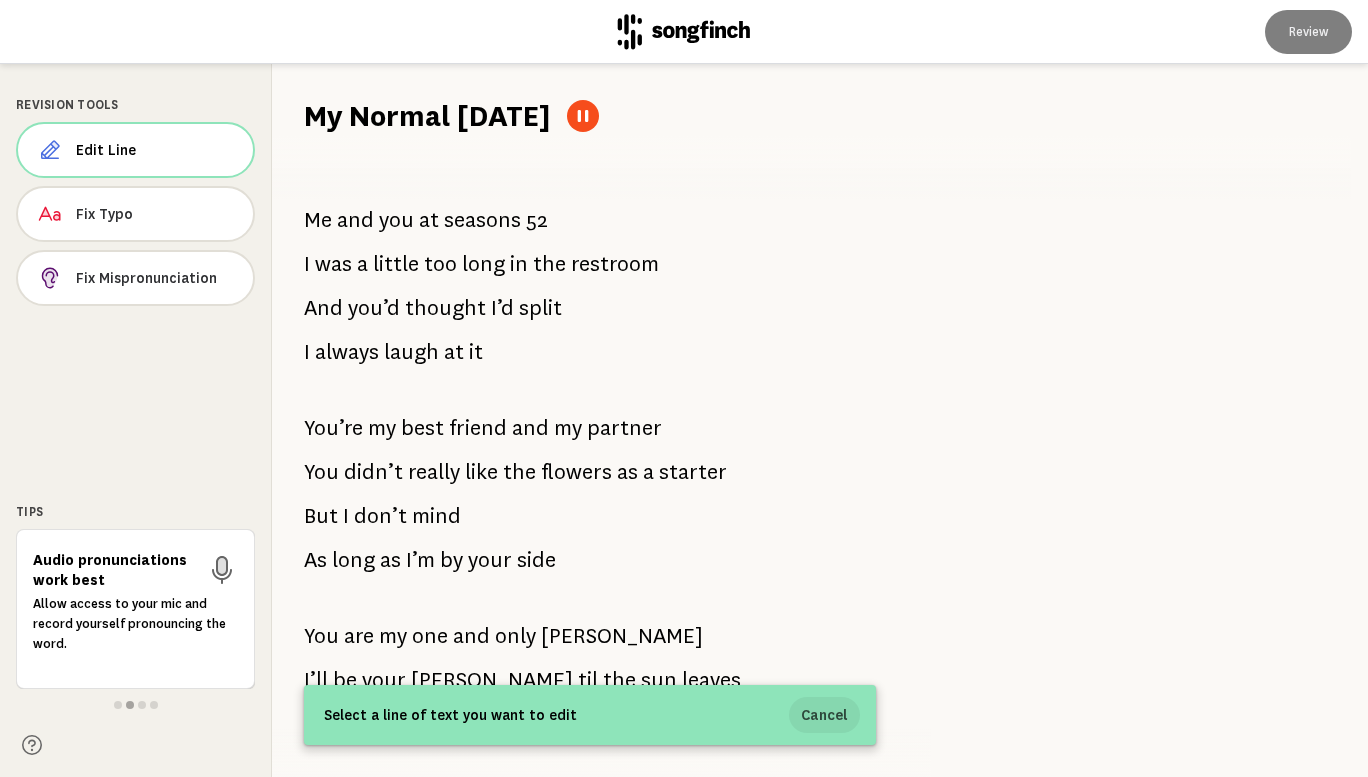 click on "Cancel" at bounding box center [824, 715] 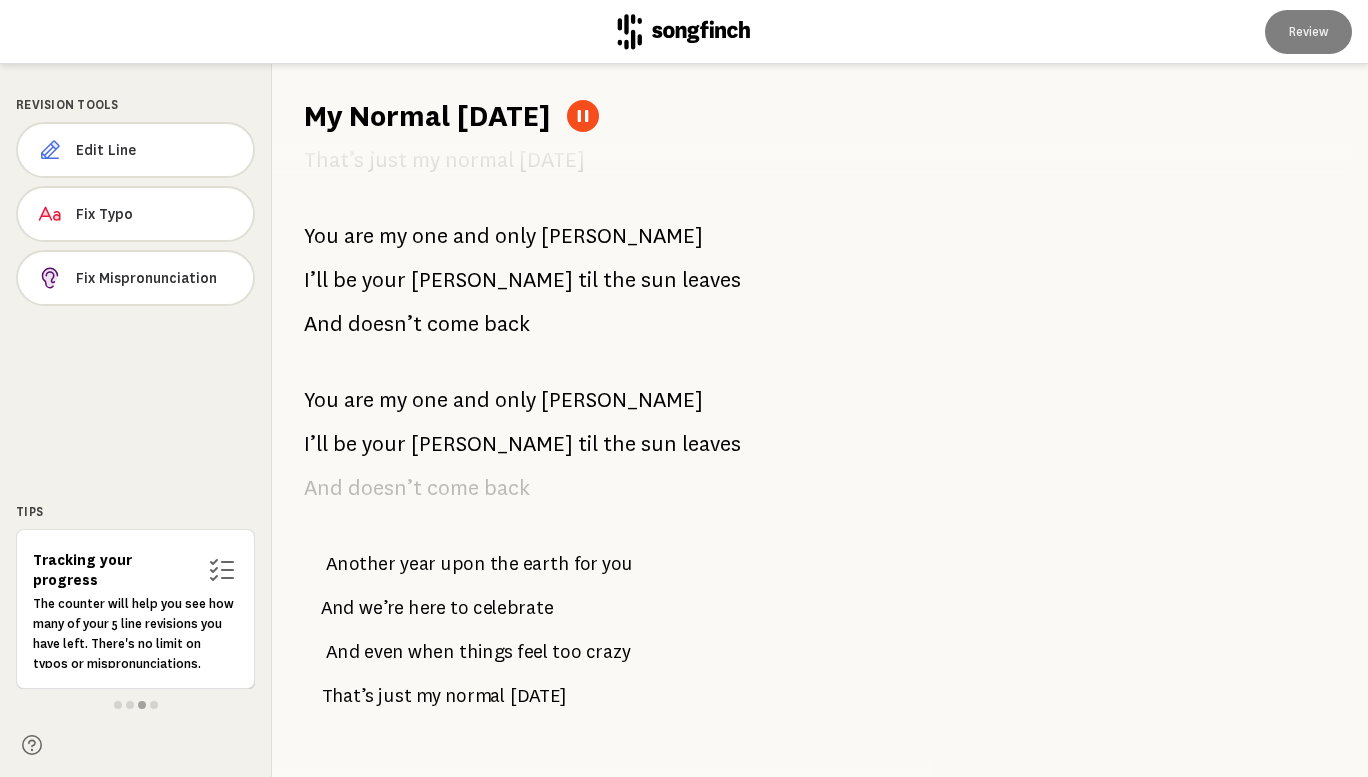 scroll, scrollTop: 1614, scrollLeft: 0, axis: vertical 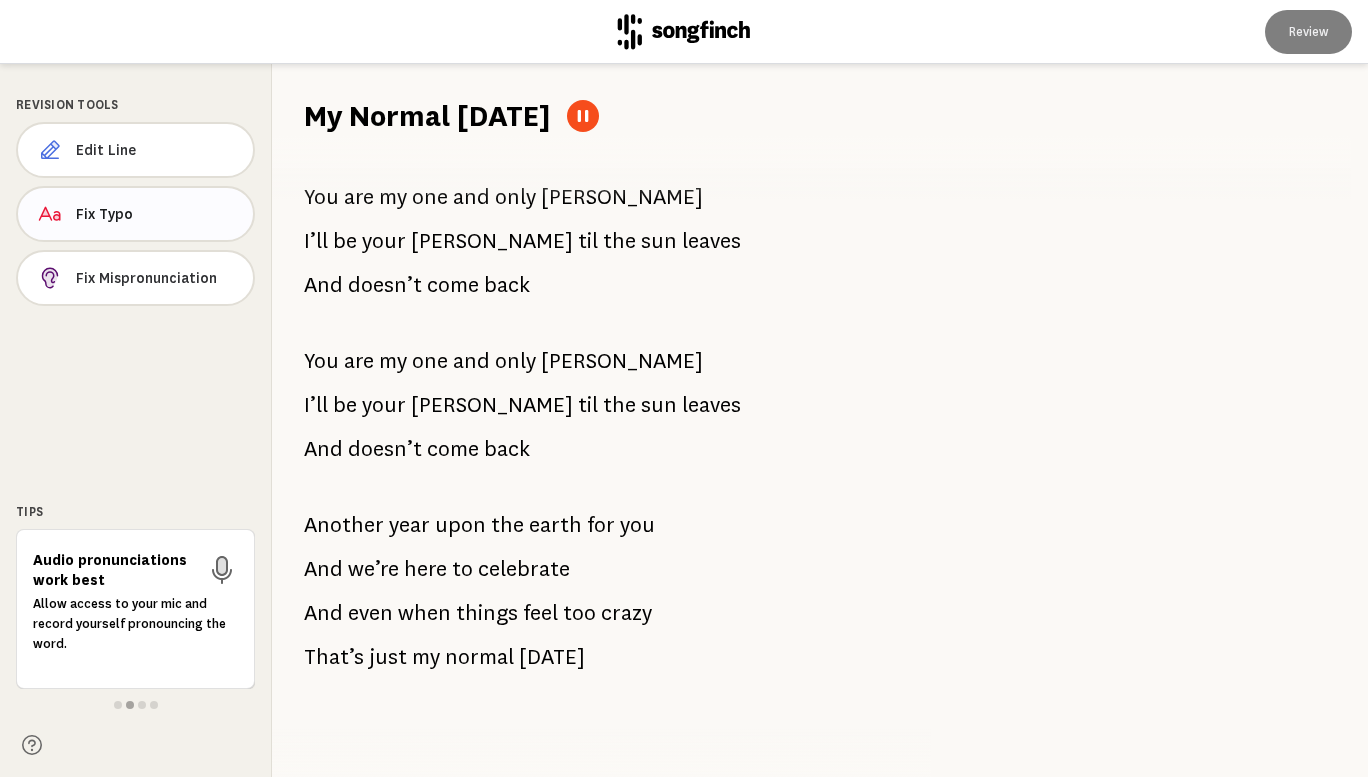 click on "Fix Typo" at bounding box center (156, 214) 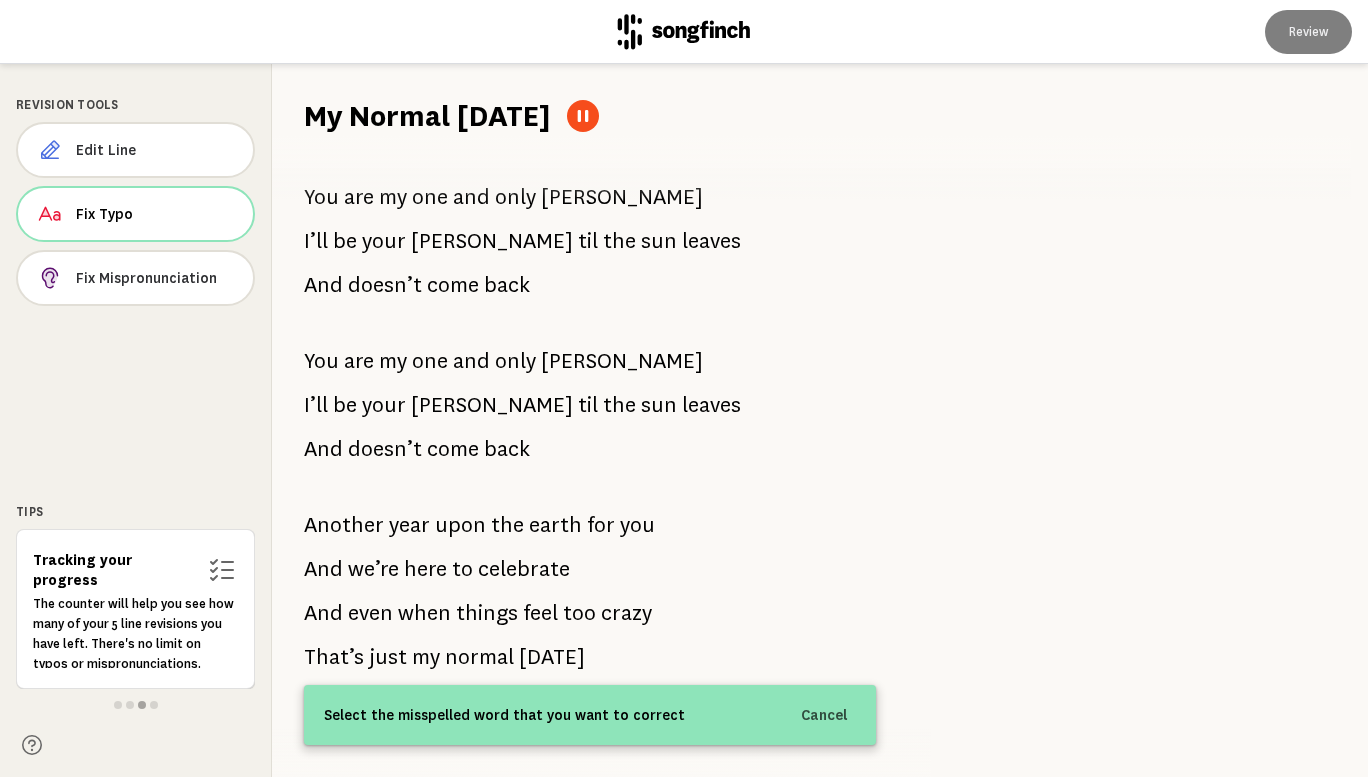 click on "My Normal [DATE]" at bounding box center (427, 116) 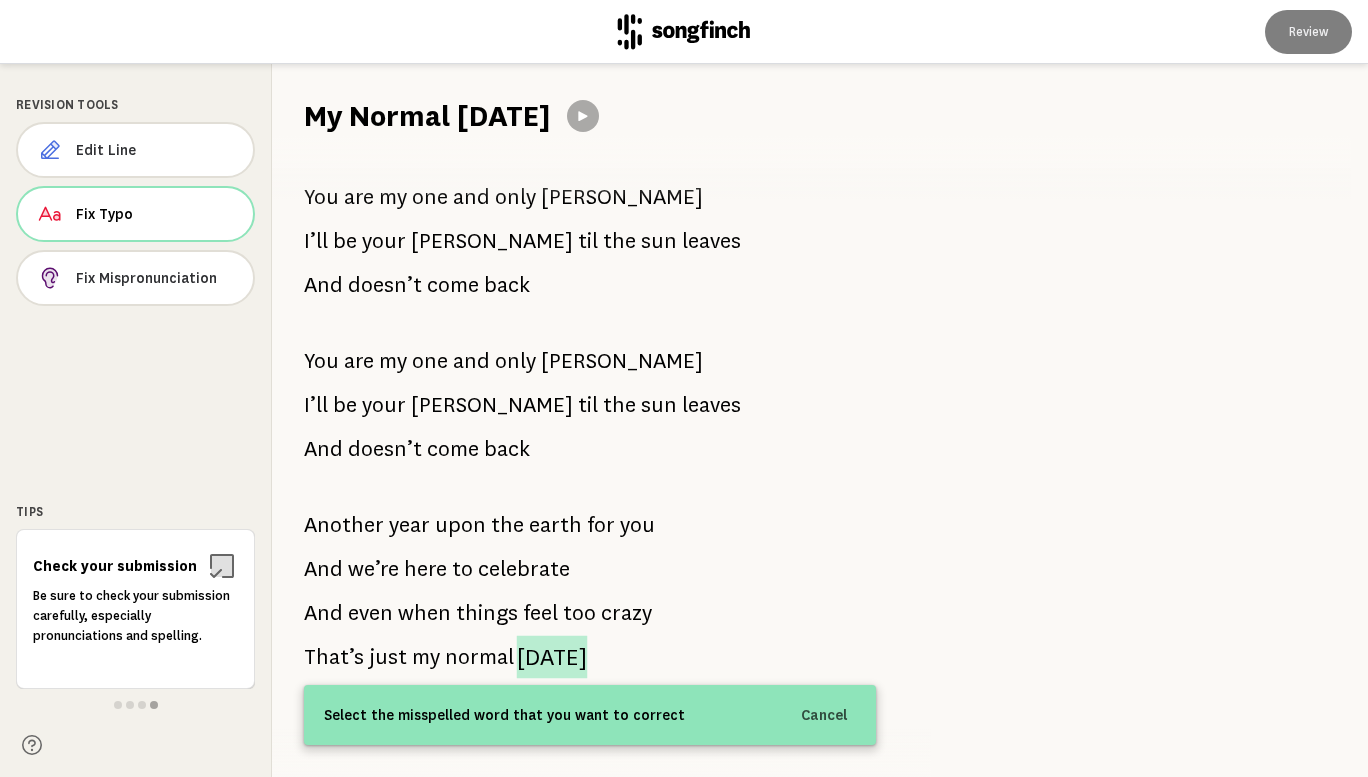 click on "[DATE]" at bounding box center [552, 657] 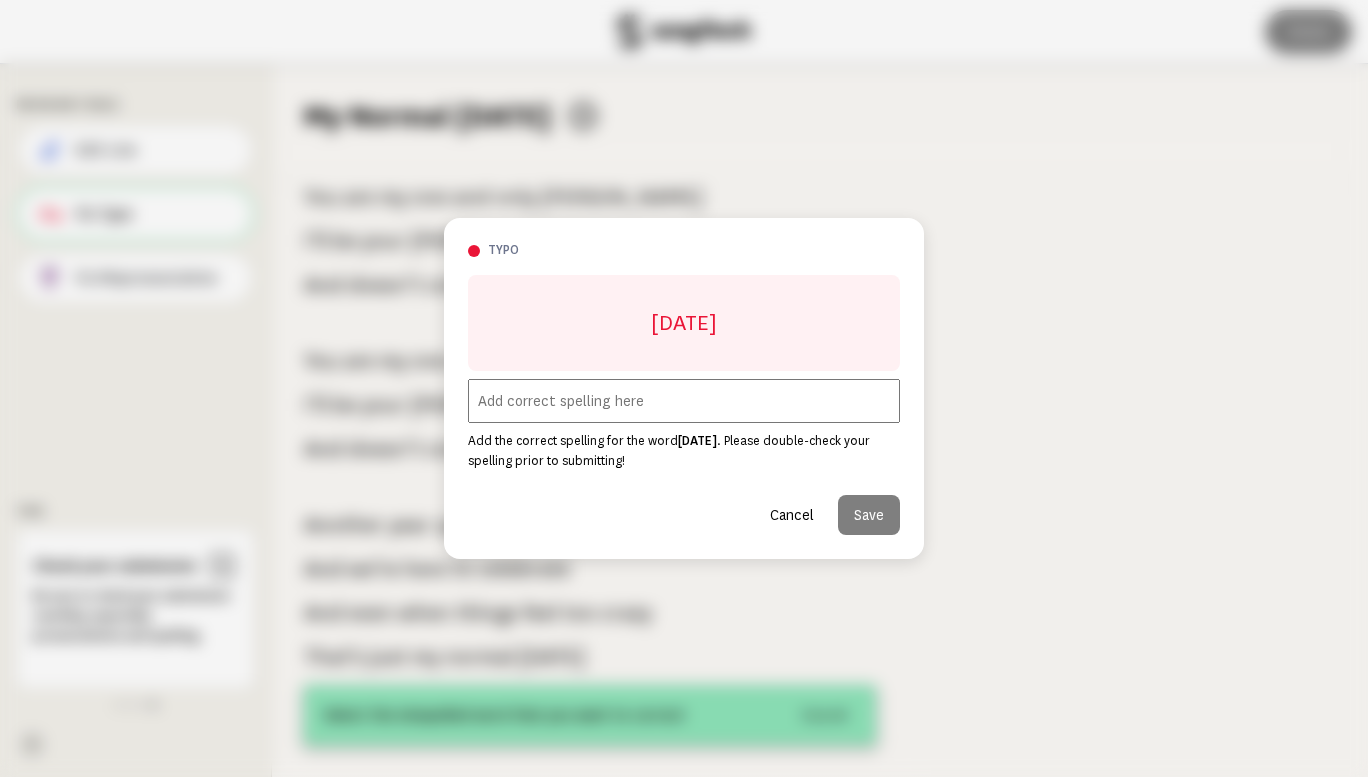 click at bounding box center (684, 401) 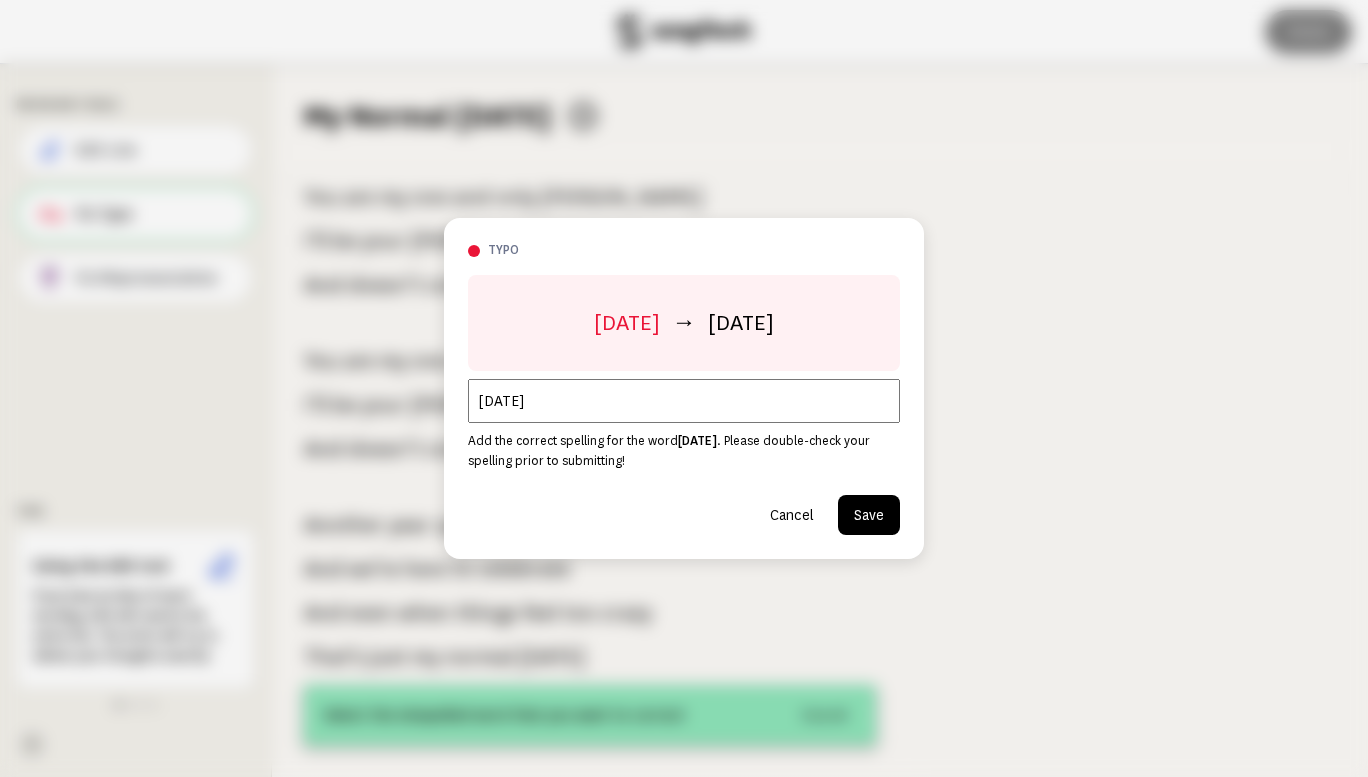type on "[DATE]" 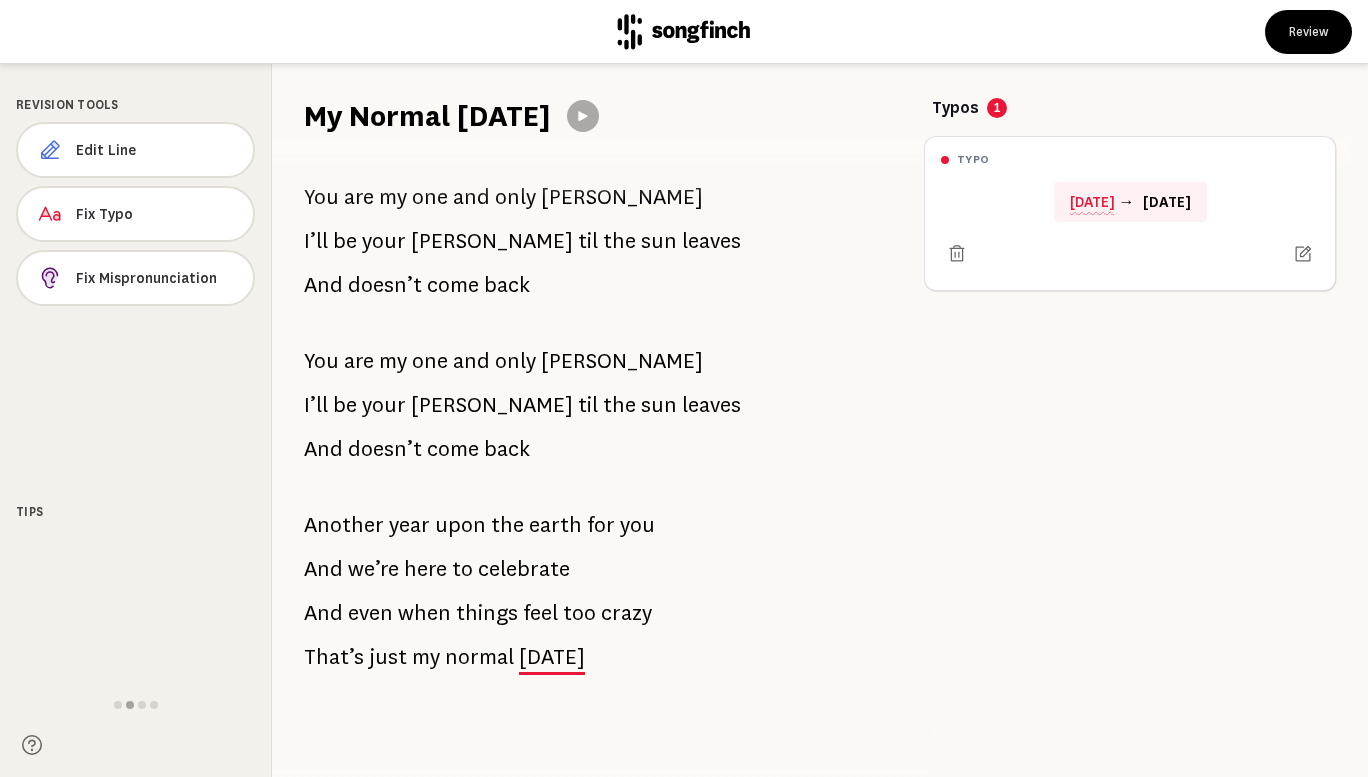click on "[PERSON_NAME]" at bounding box center [622, 361] 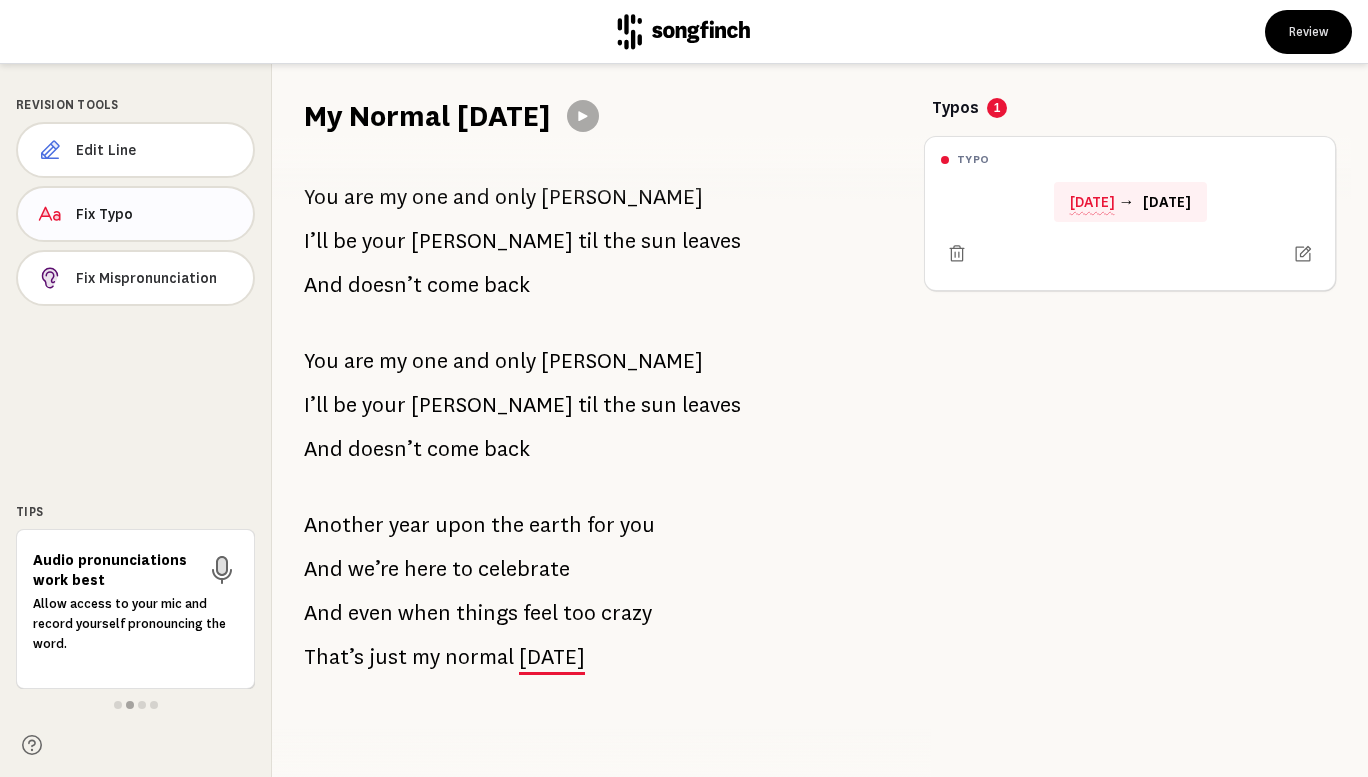 click on "Fix Typo" at bounding box center (156, 214) 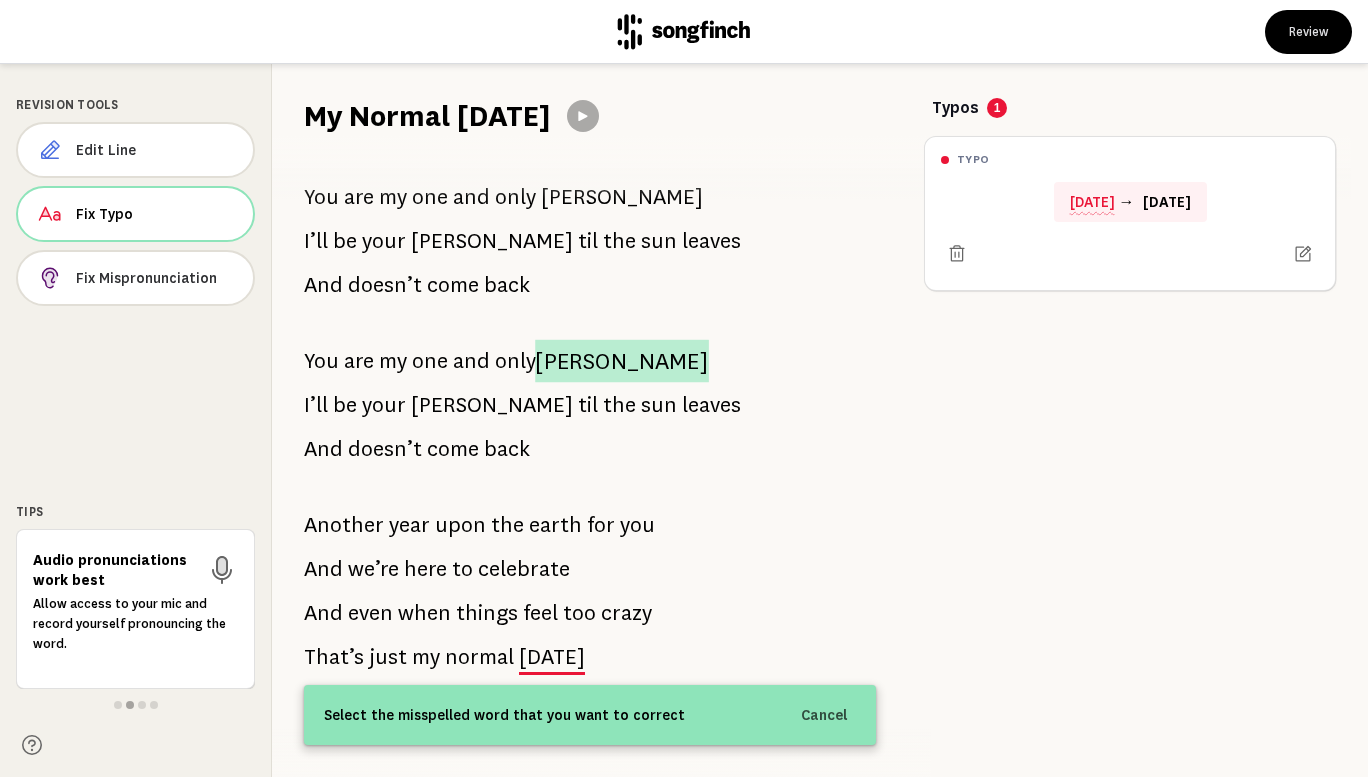click on "[PERSON_NAME]" at bounding box center (622, 361) 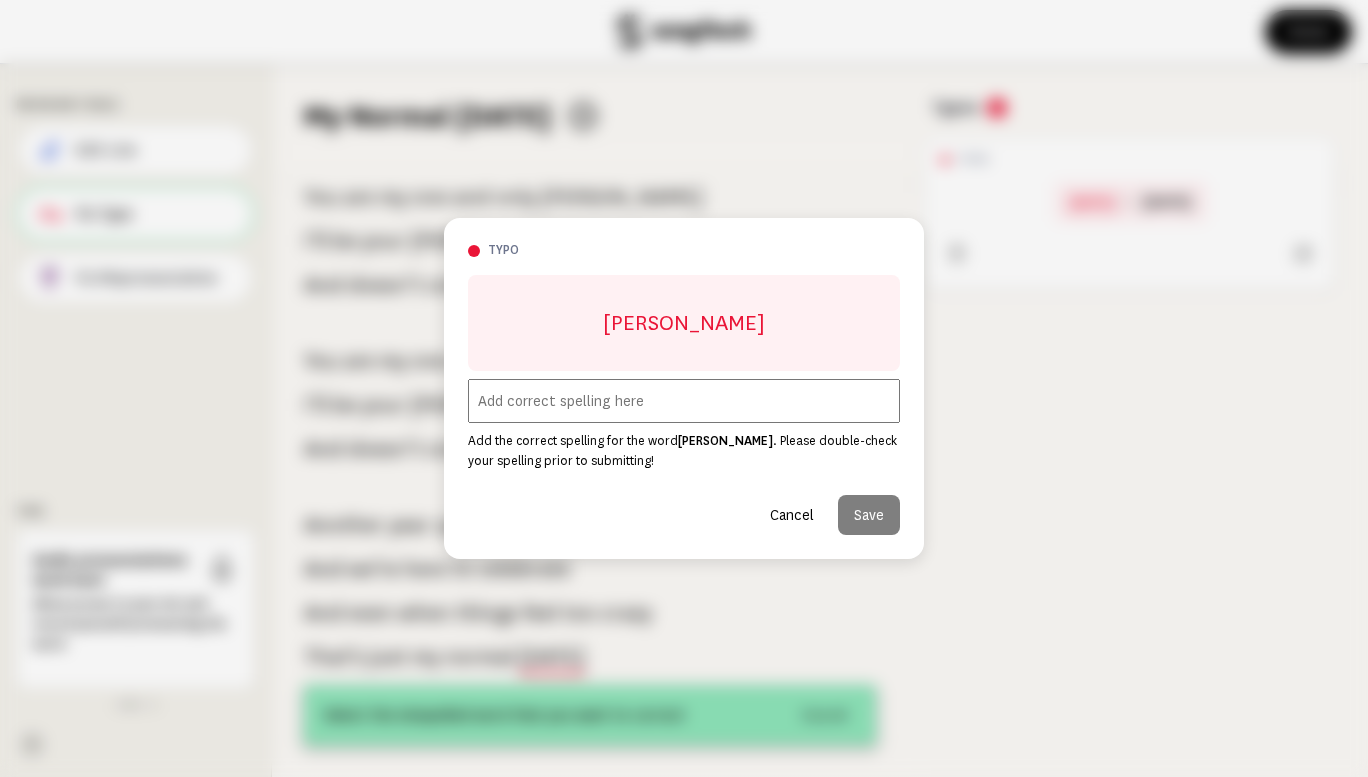 click at bounding box center (684, 401) 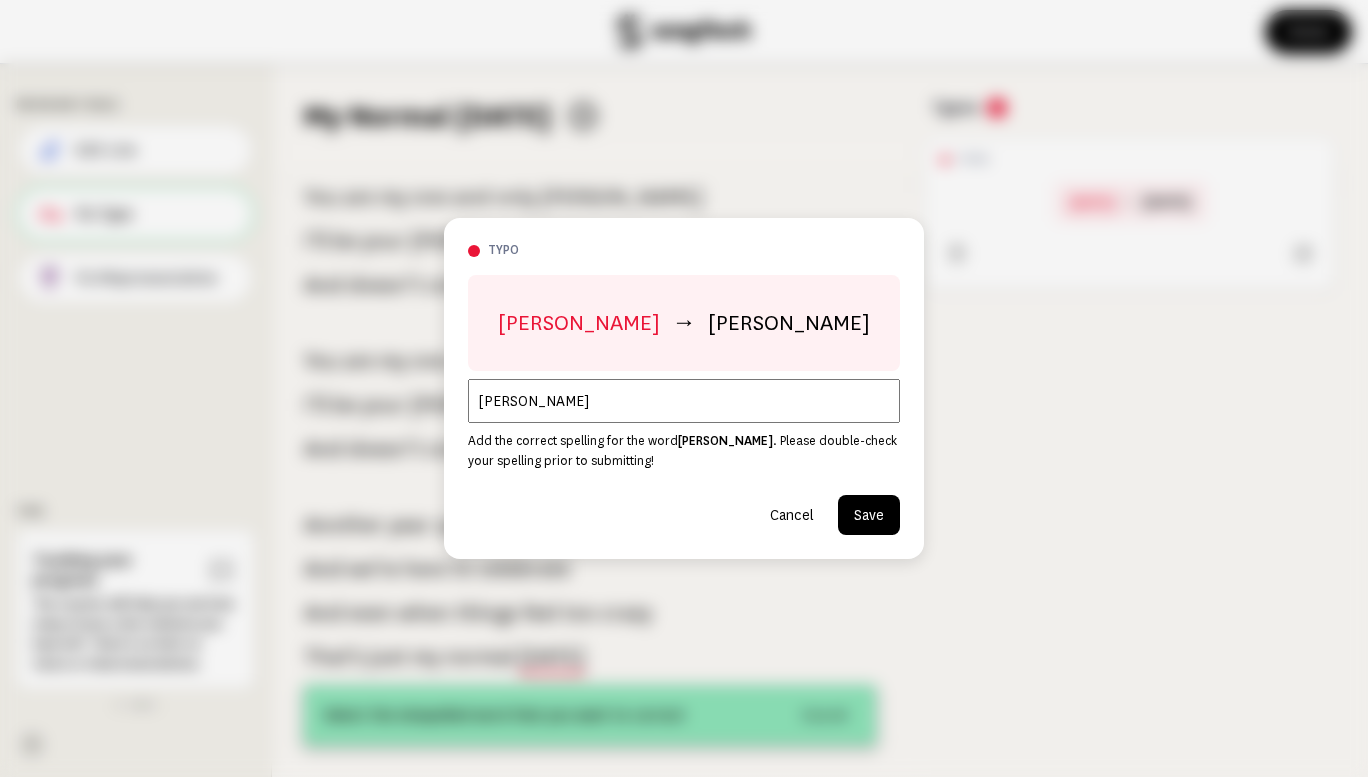 type on "[PERSON_NAME]" 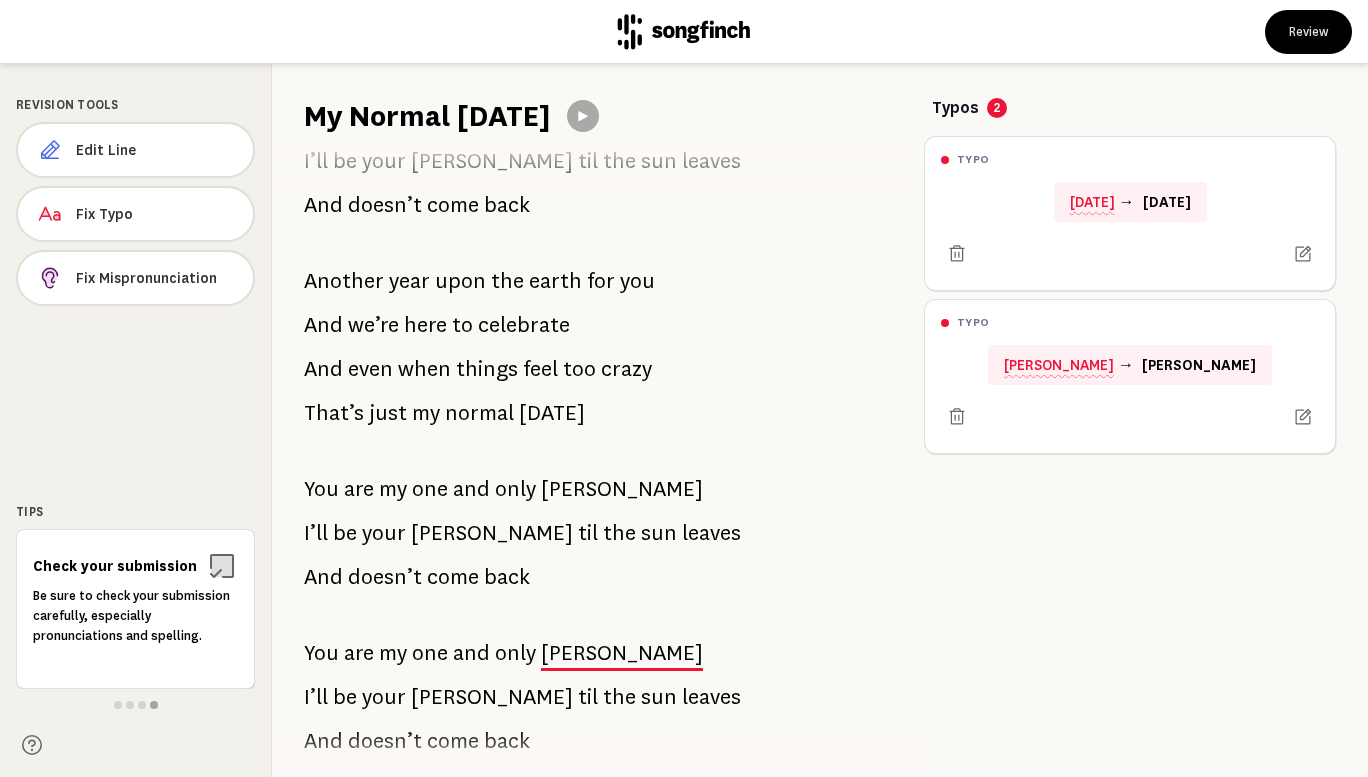 scroll, scrollTop: 1309, scrollLeft: 0, axis: vertical 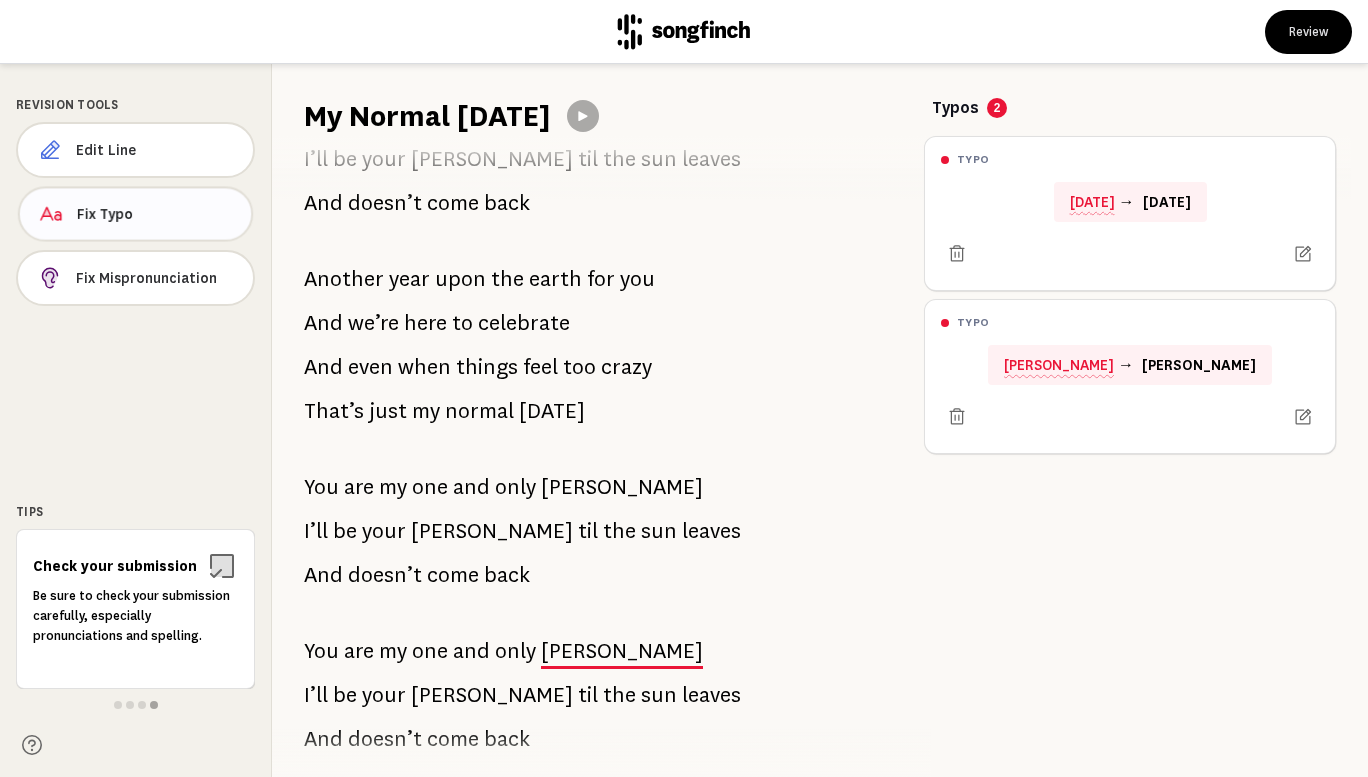 click on "Fix Typo" at bounding box center (156, 214) 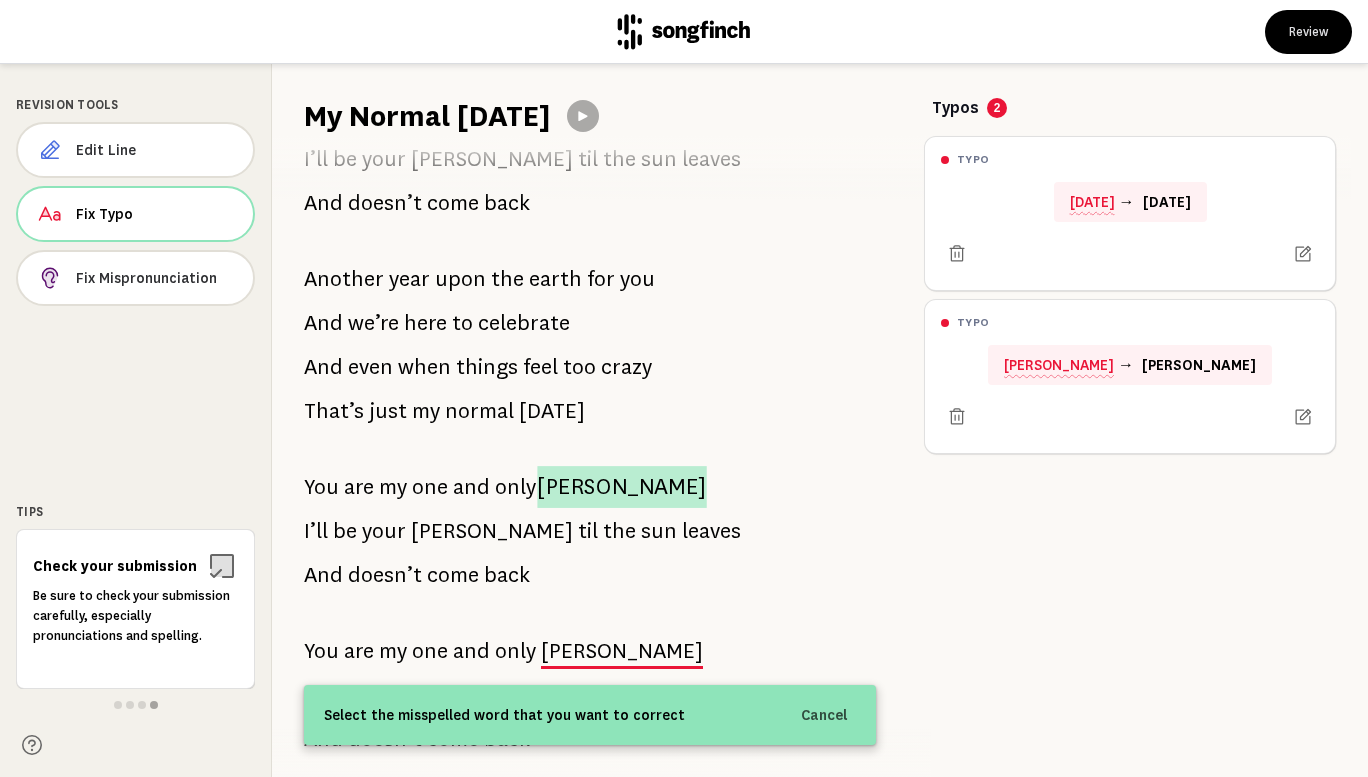 click on "[PERSON_NAME]" at bounding box center [622, 487] 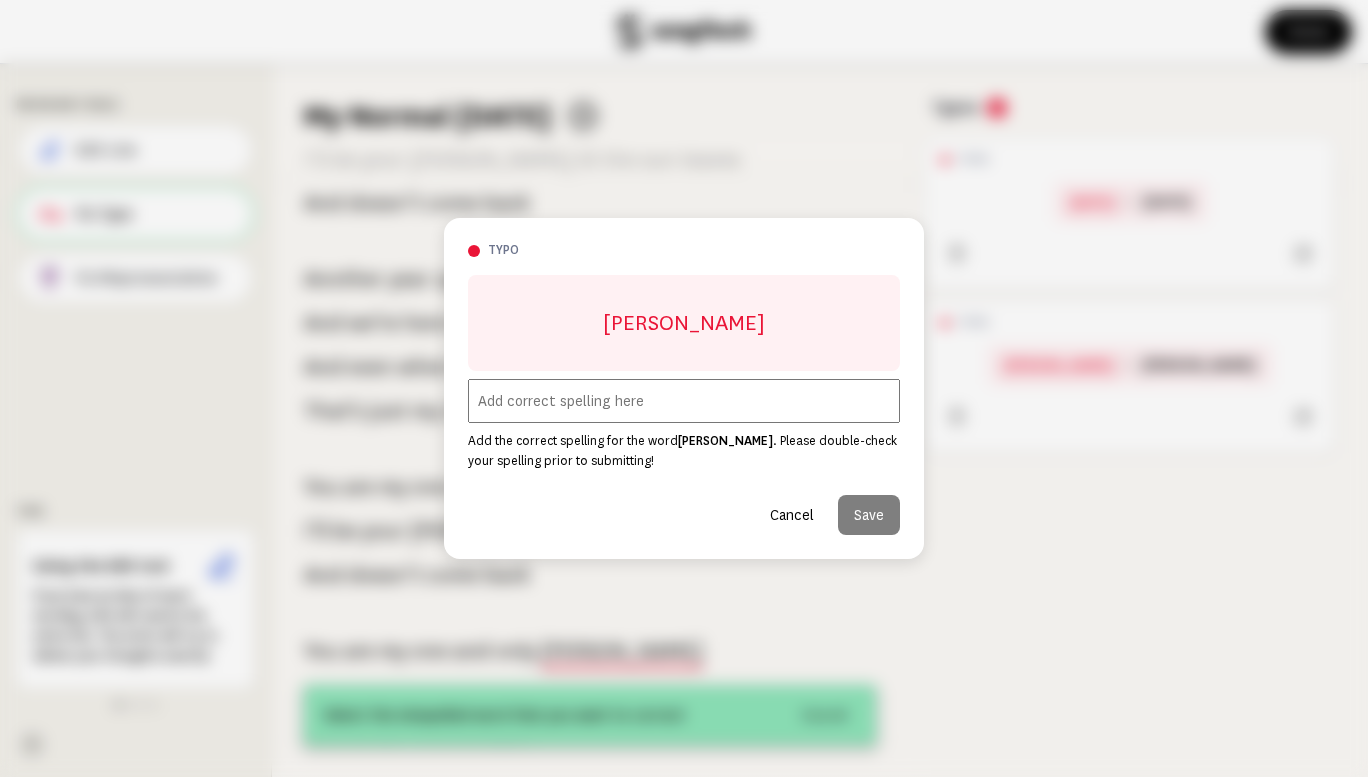 click at bounding box center [684, 401] 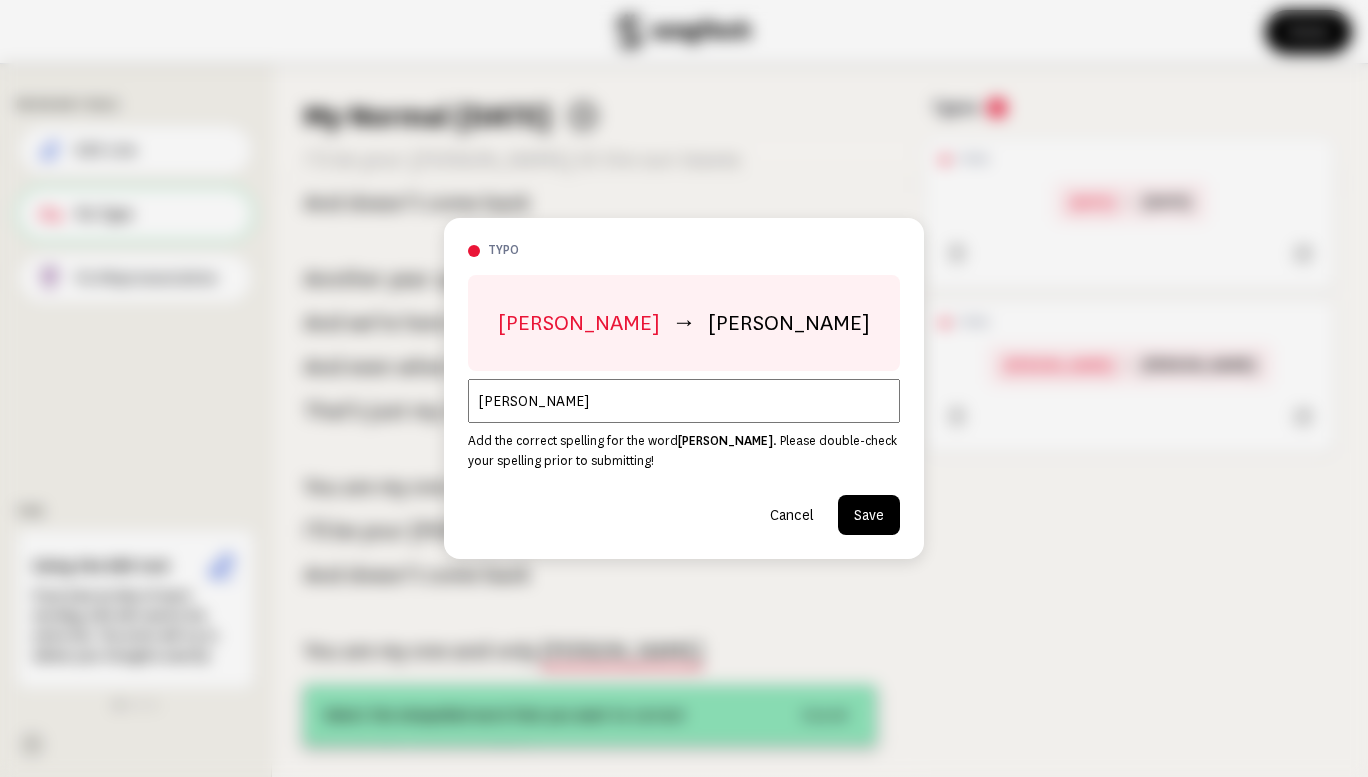 type on "[PERSON_NAME]" 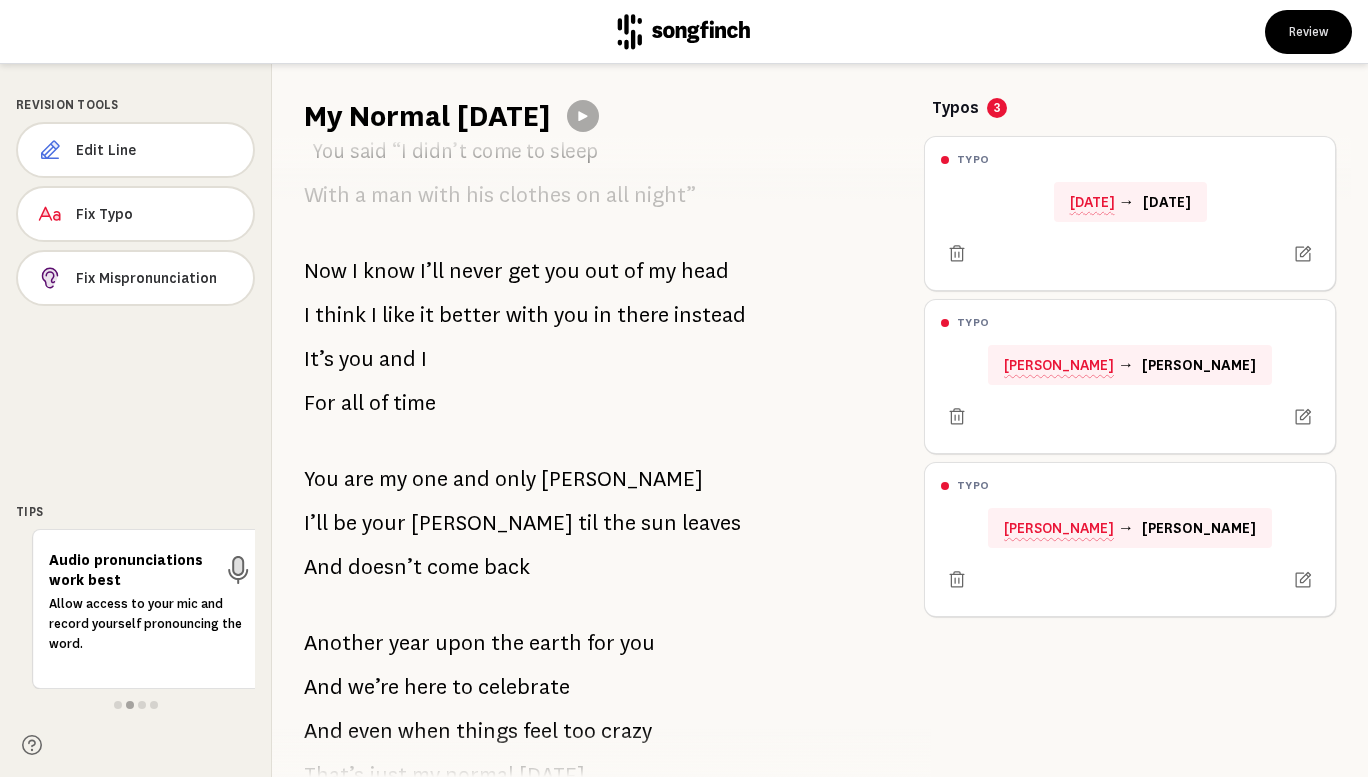 scroll, scrollTop: 937, scrollLeft: 0, axis: vertical 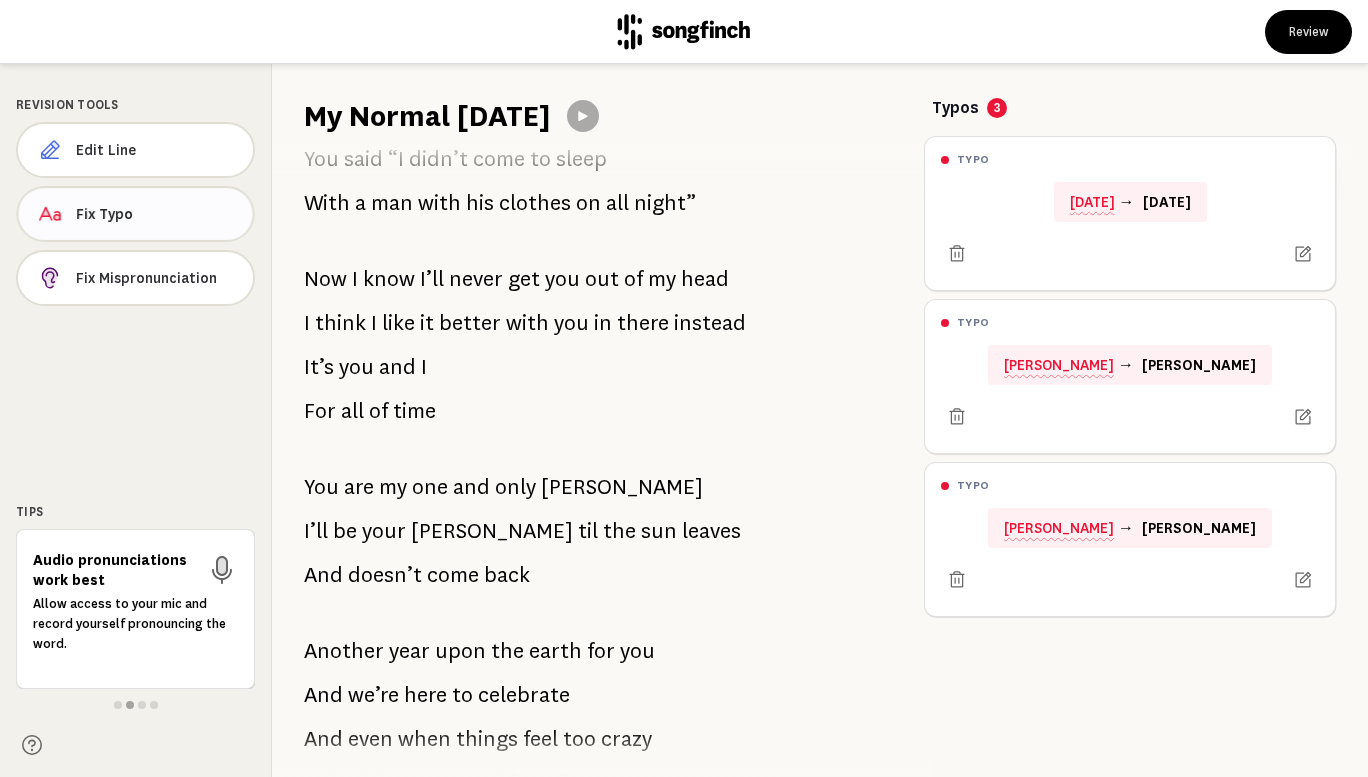click on "Fix Typo" at bounding box center [156, 214] 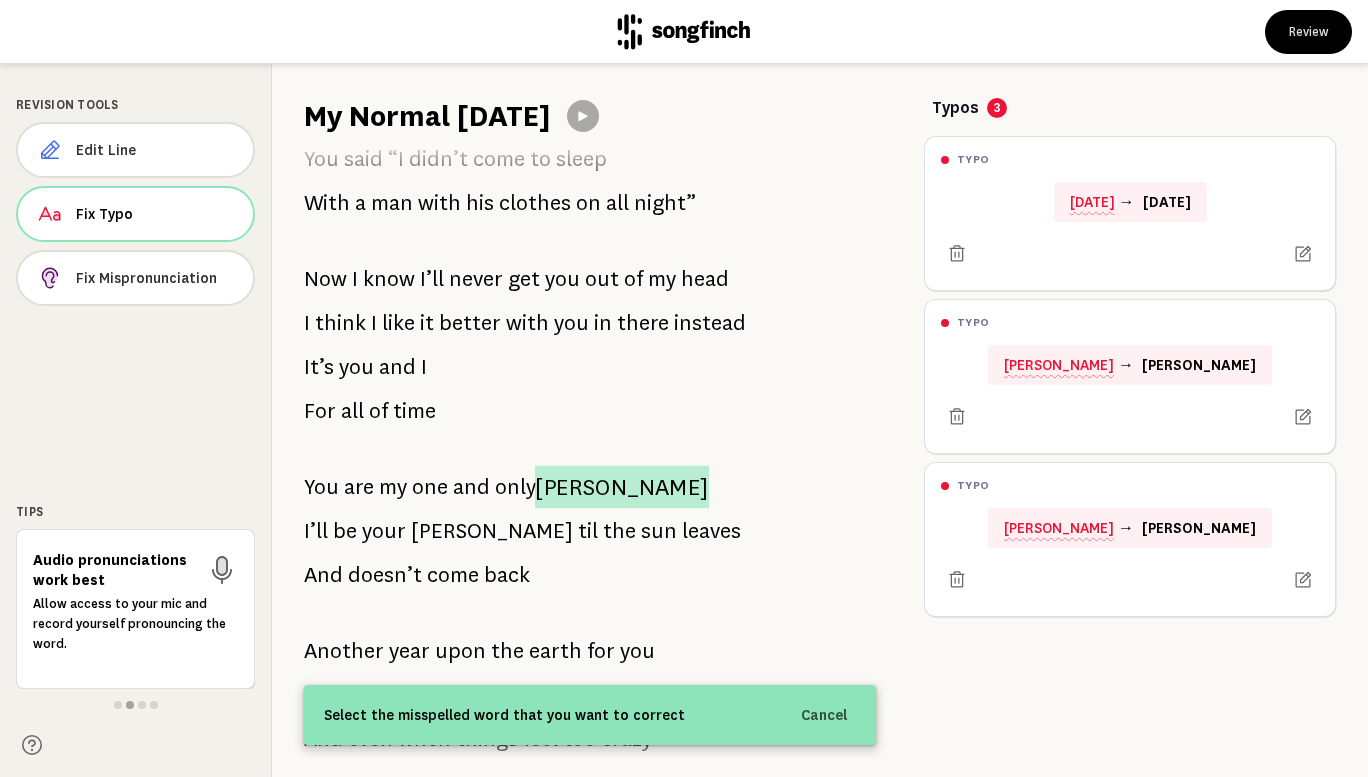 click on "[PERSON_NAME]" at bounding box center [622, 487] 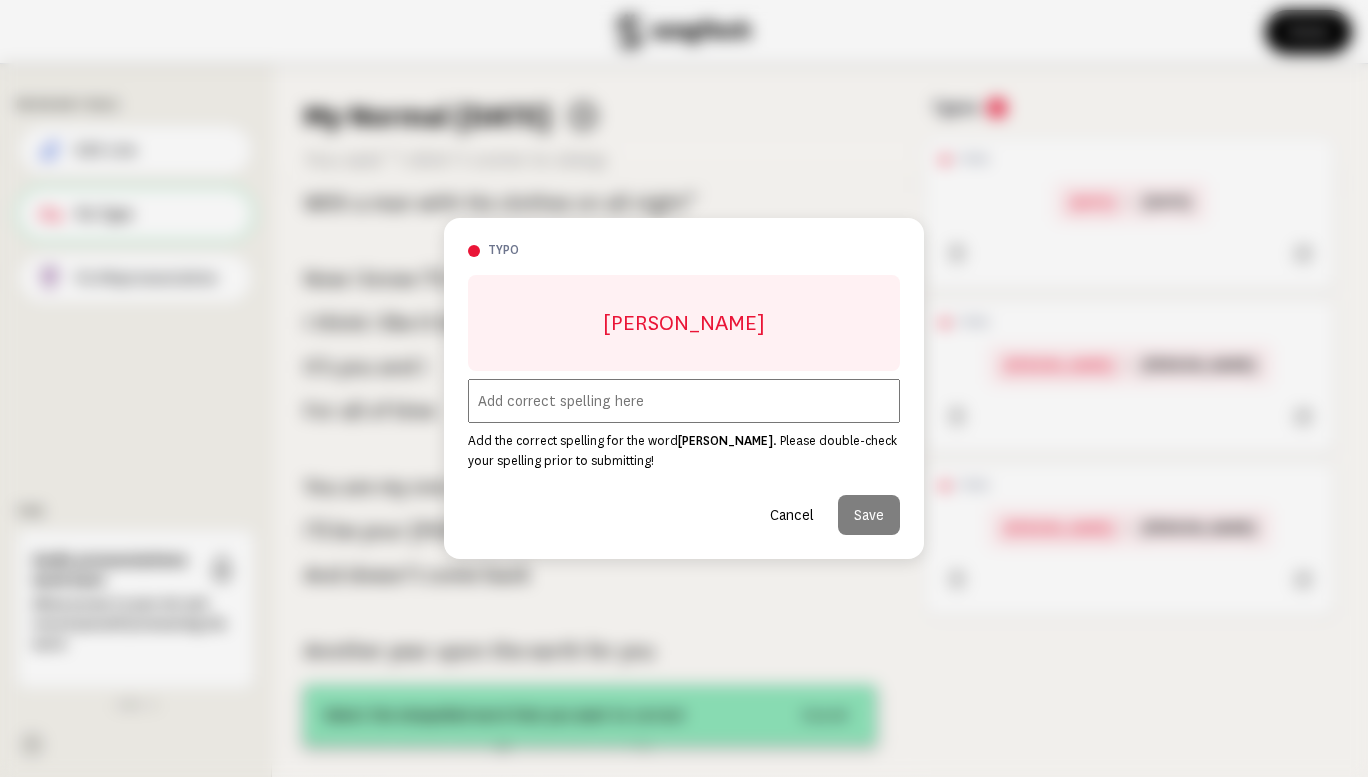 click at bounding box center (684, 401) 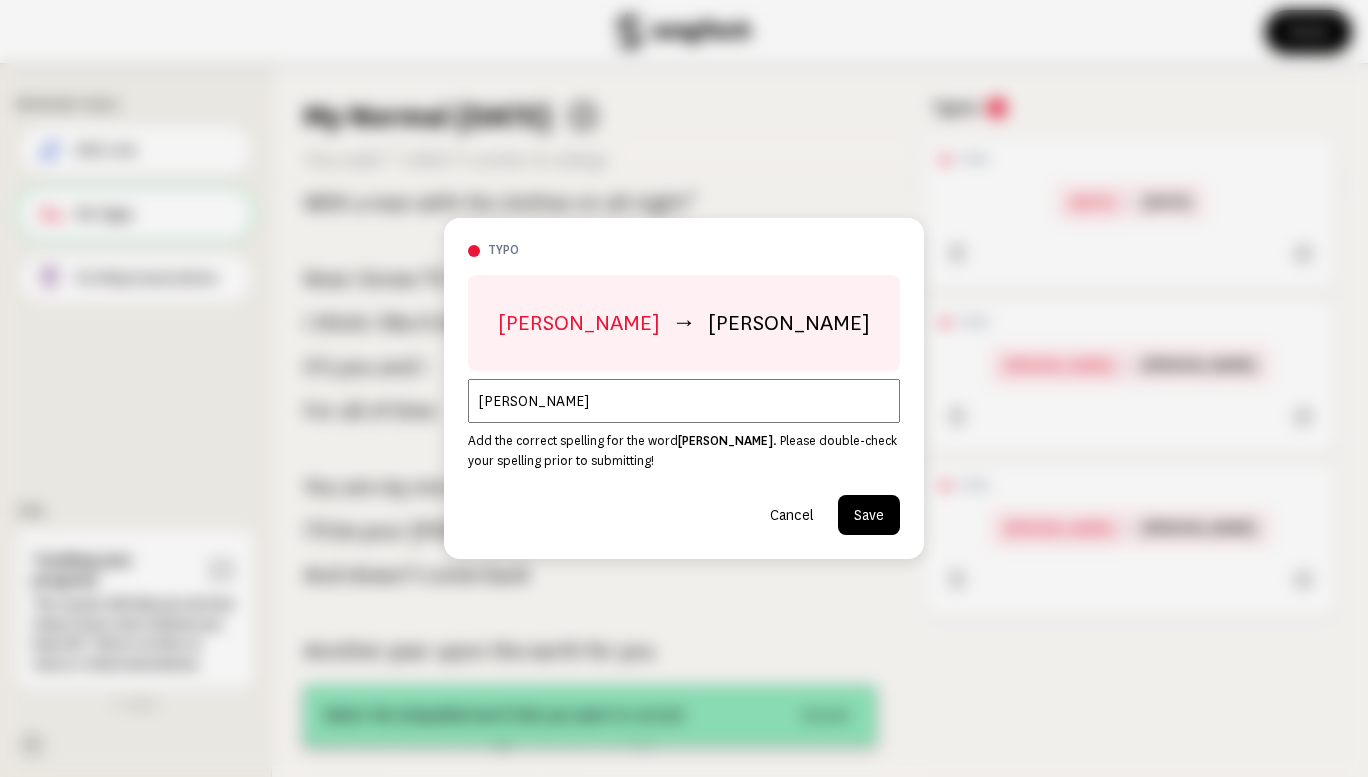 type on "[PERSON_NAME]" 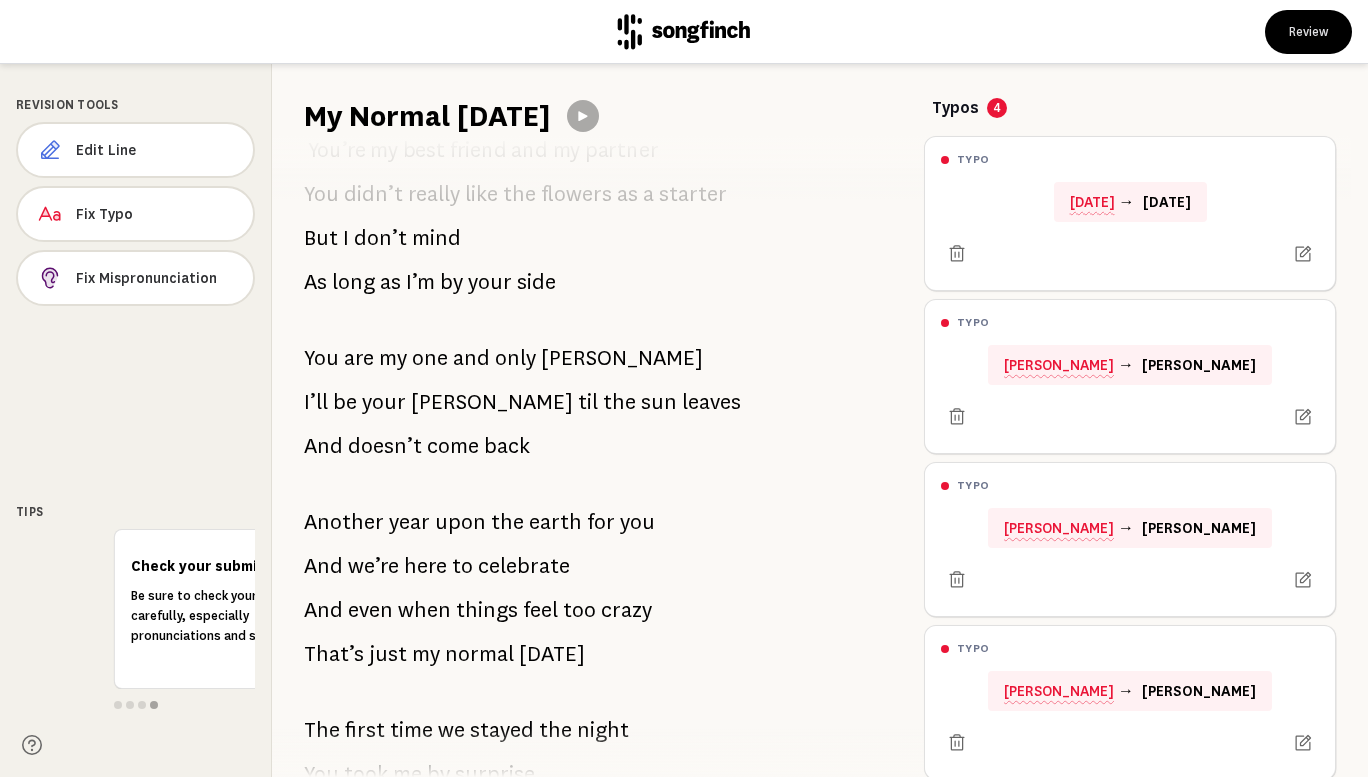 scroll, scrollTop: 276, scrollLeft: 0, axis: vertical 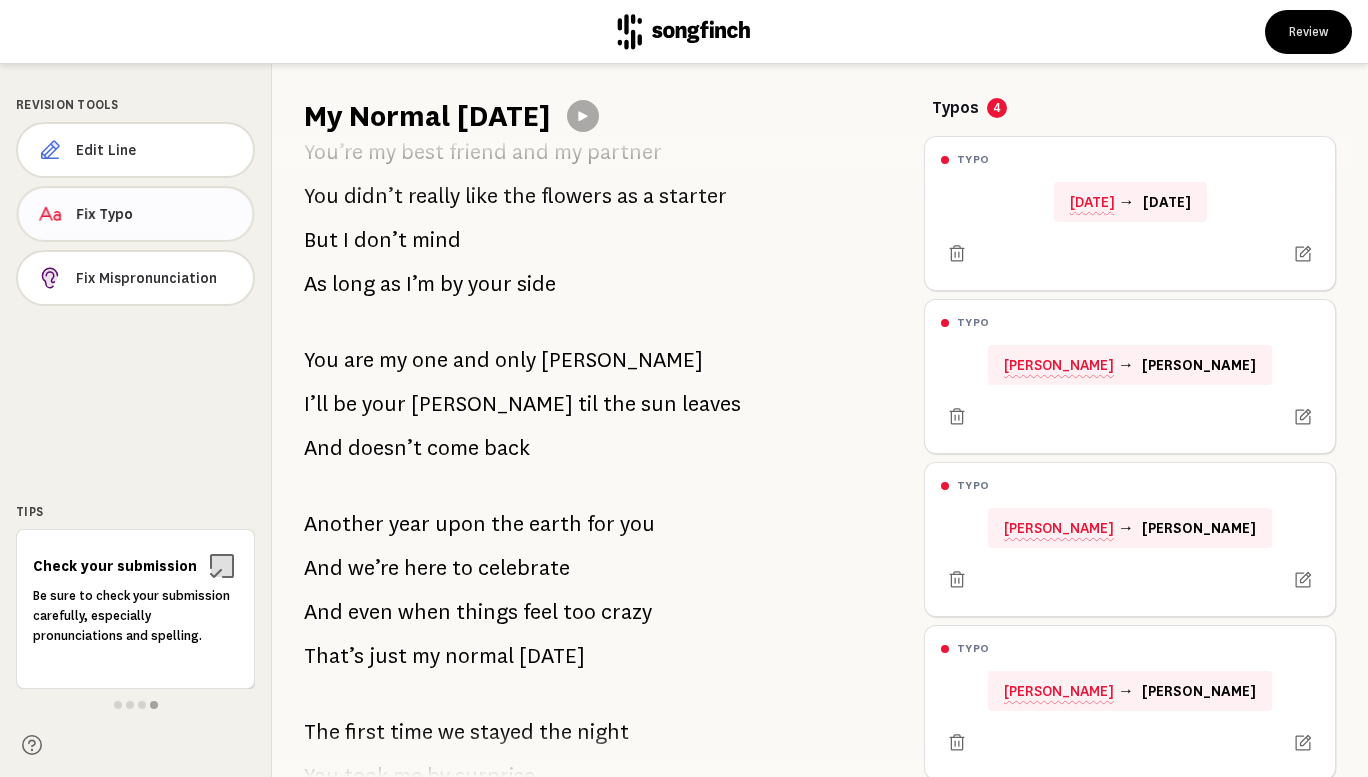 click on "Fix Typo" at bounding box center [156, 214] 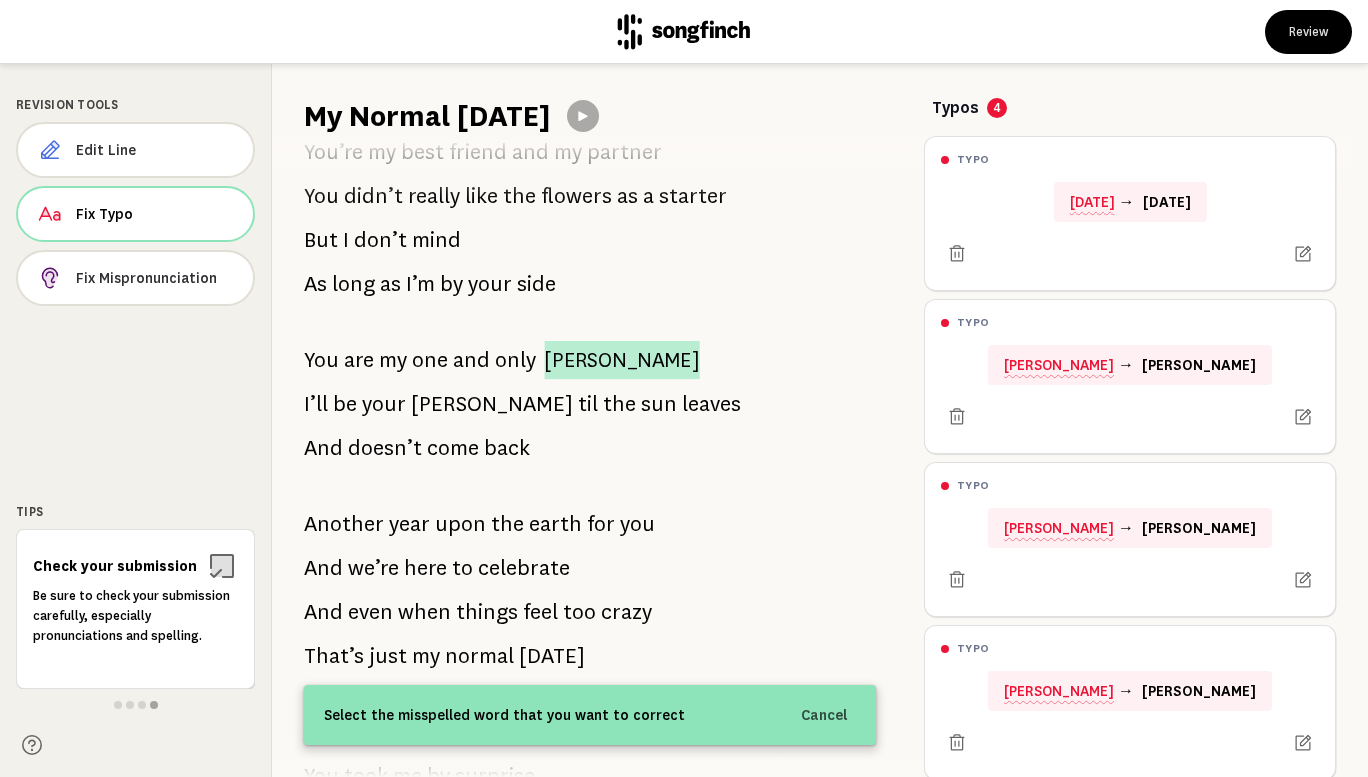click on "[PERSON_NAME]" at bounding box center (621, 360) 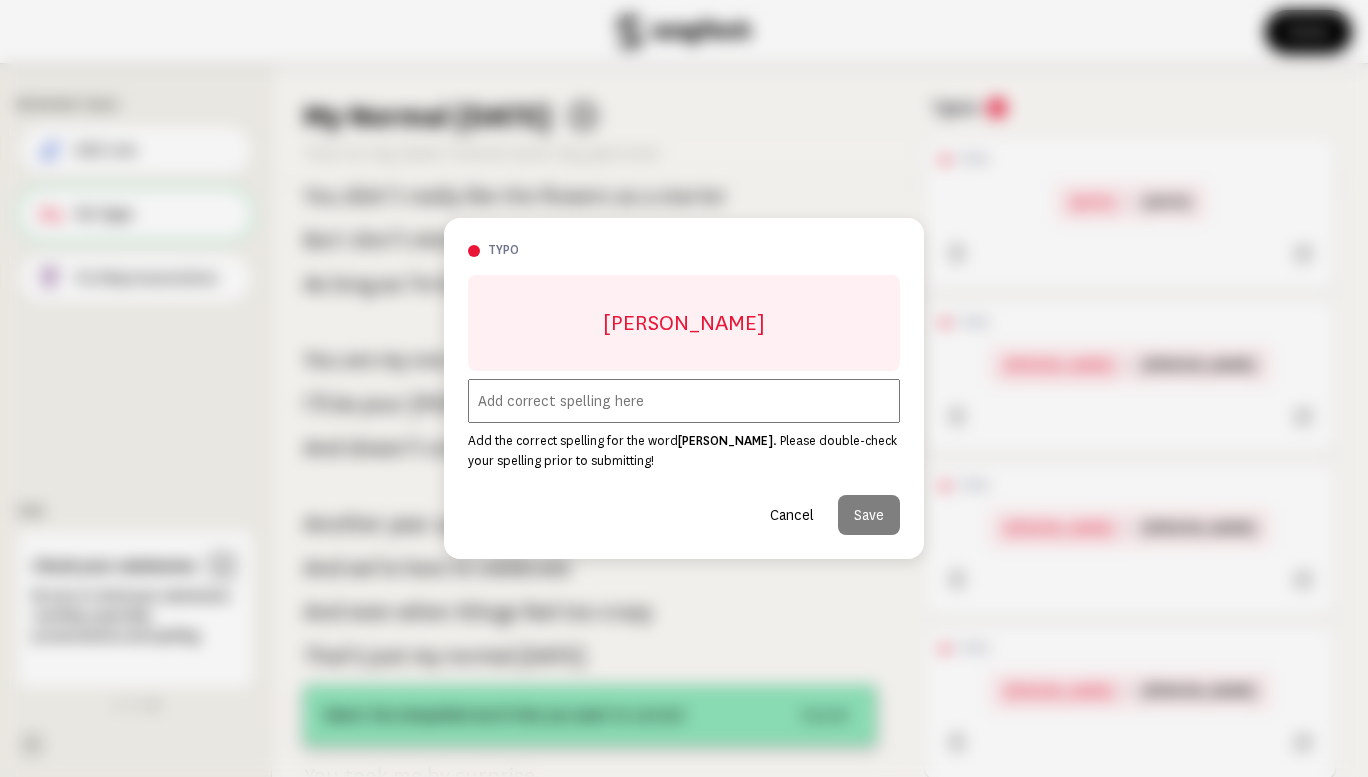 click at bounding box center [684, 401] 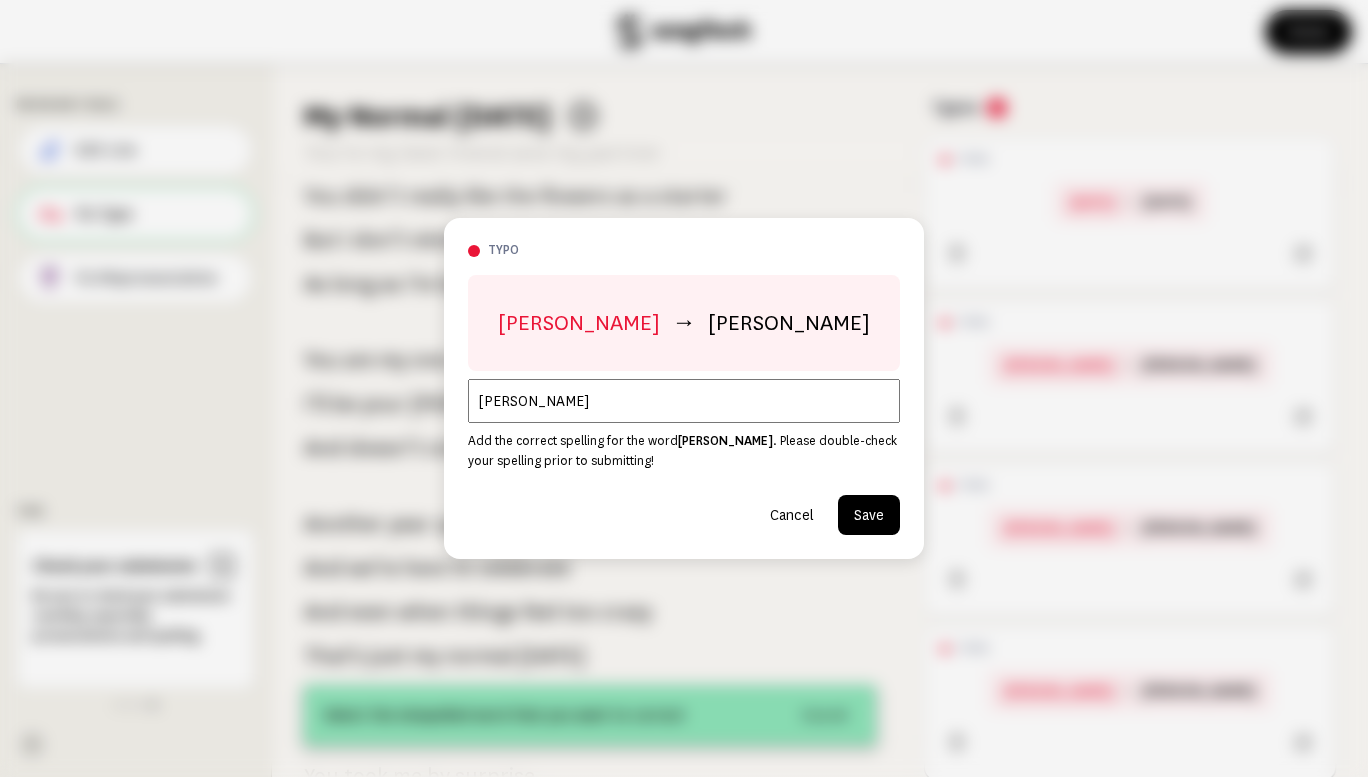 type on "[PERSON_NAME]" 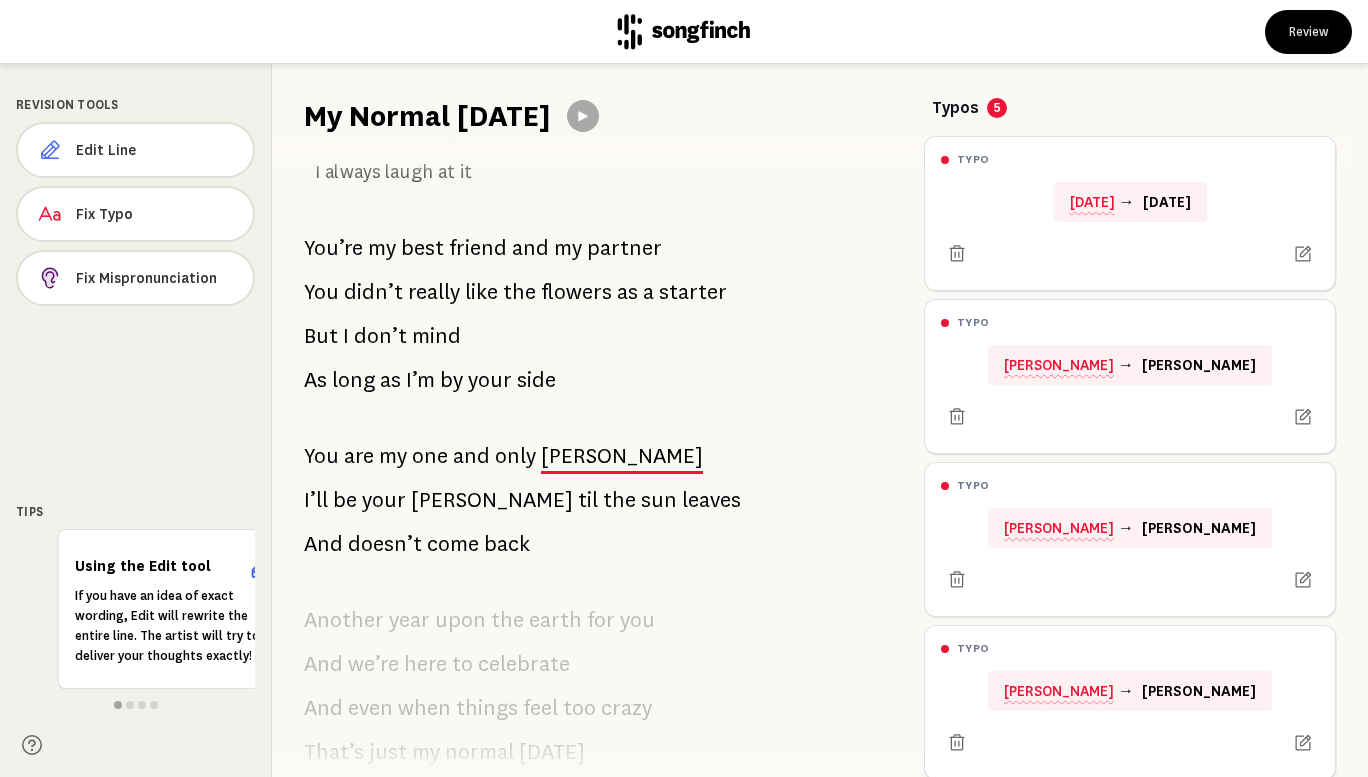 scroll, scrollTop: 0, scrollLeft: 0, axis: both 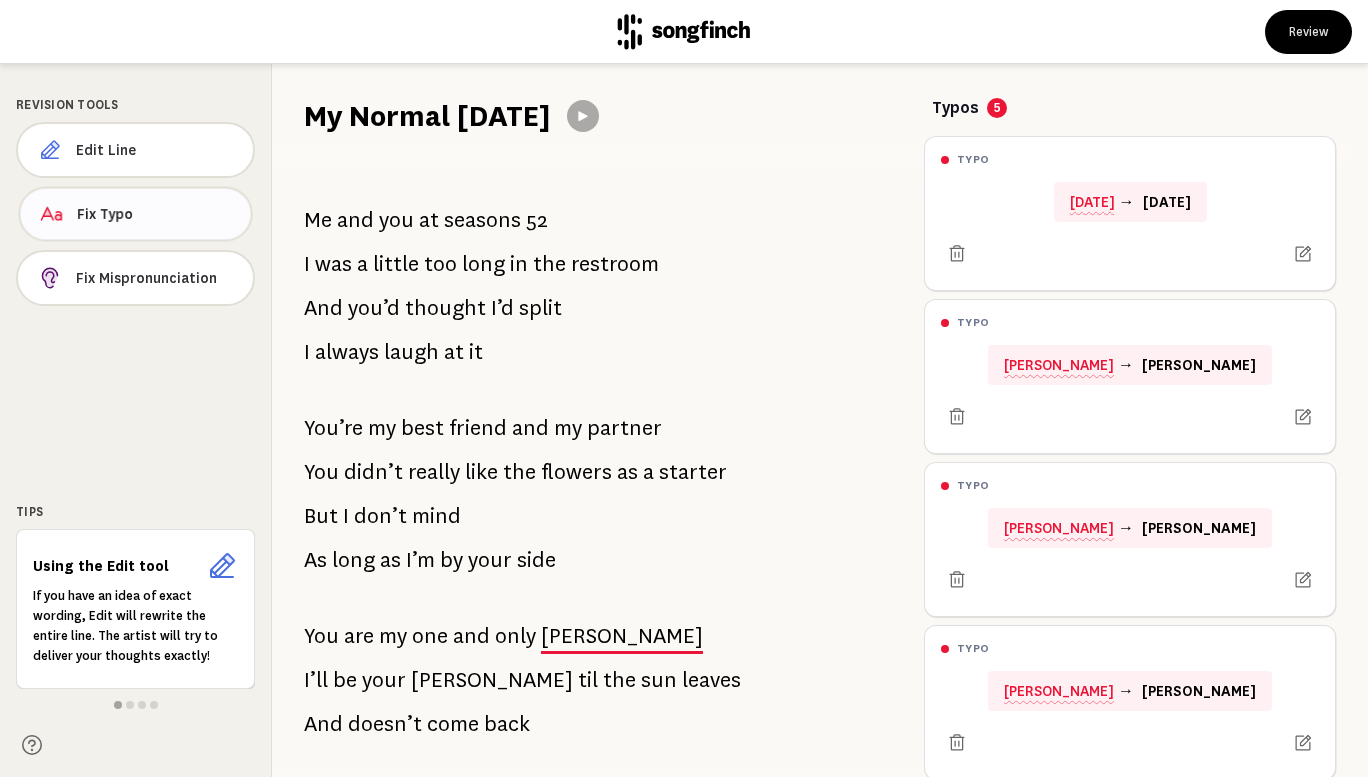 click on "Fix Typo" at bounding box center (156, 214) 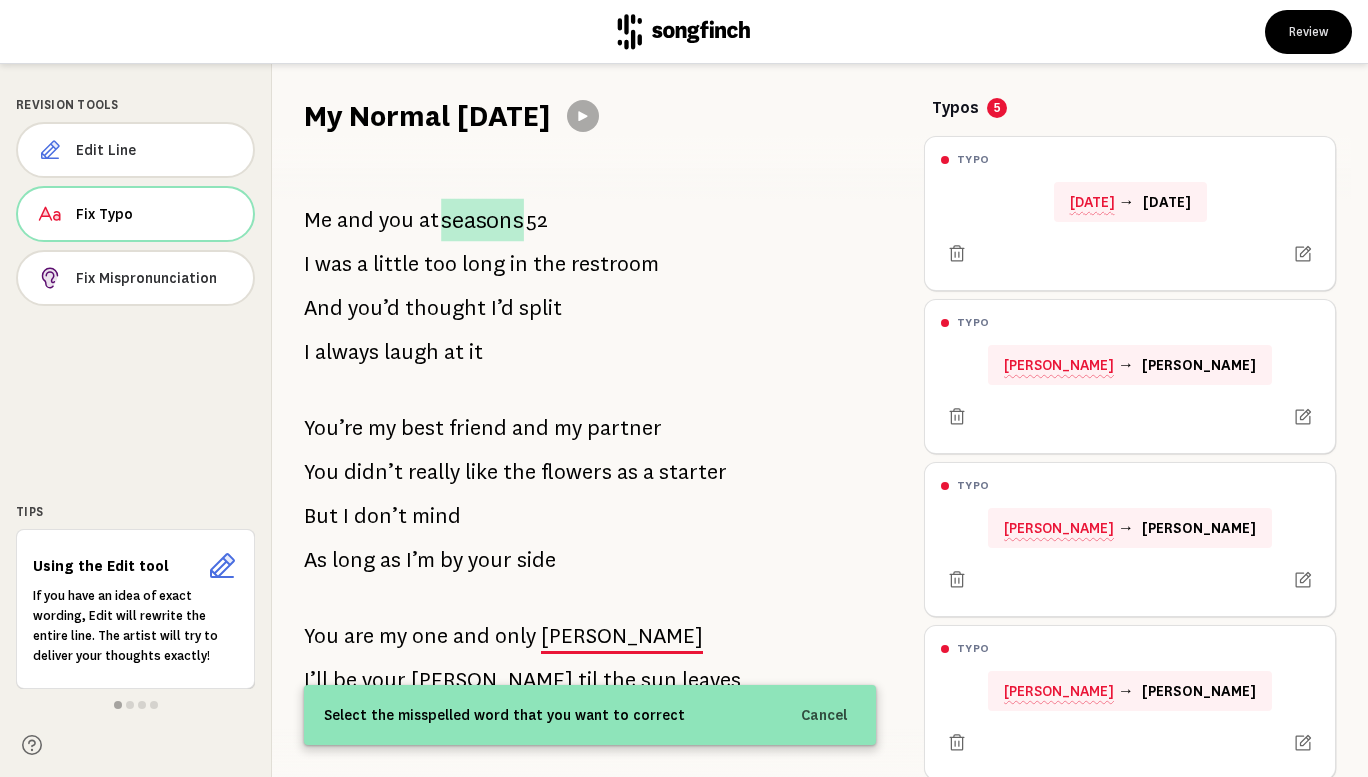 click on "seasons" at bounding box center [482, 220] 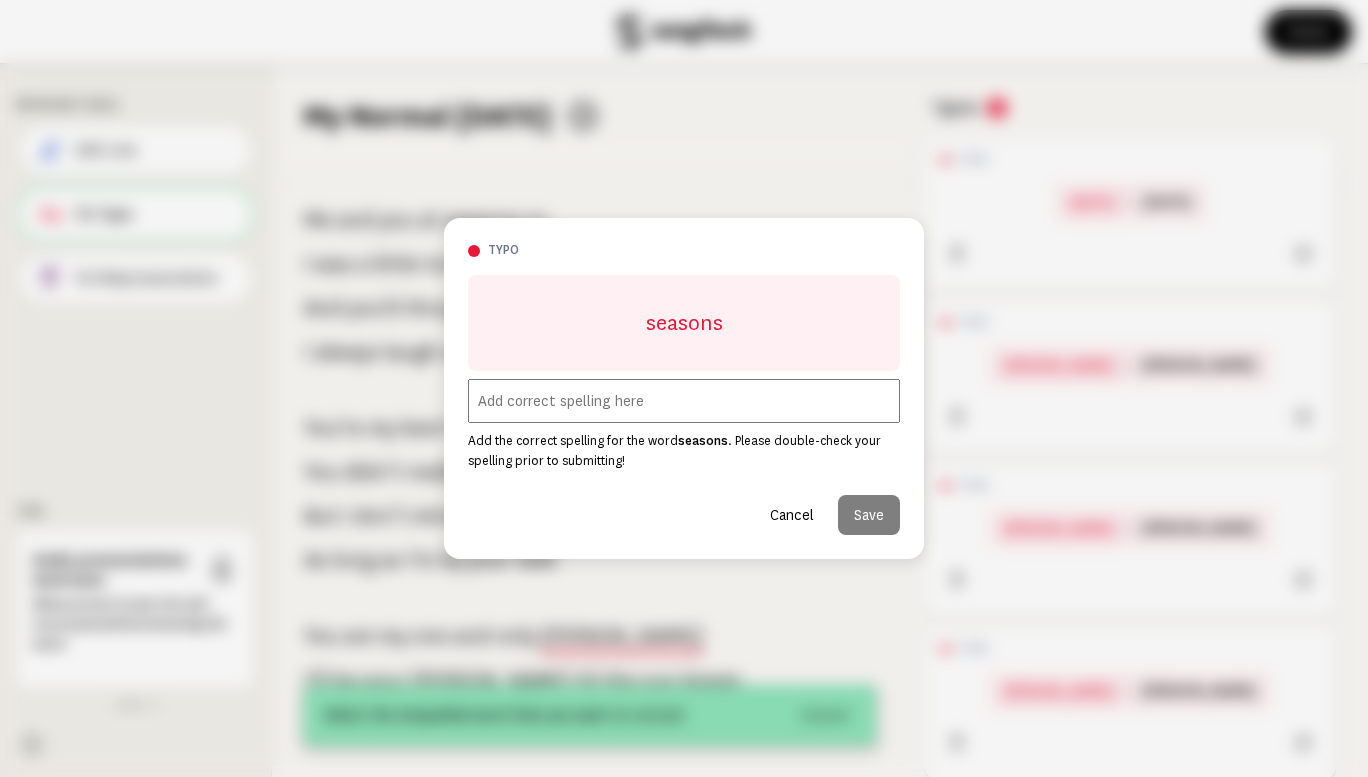 click at bounding box center (684, 401) 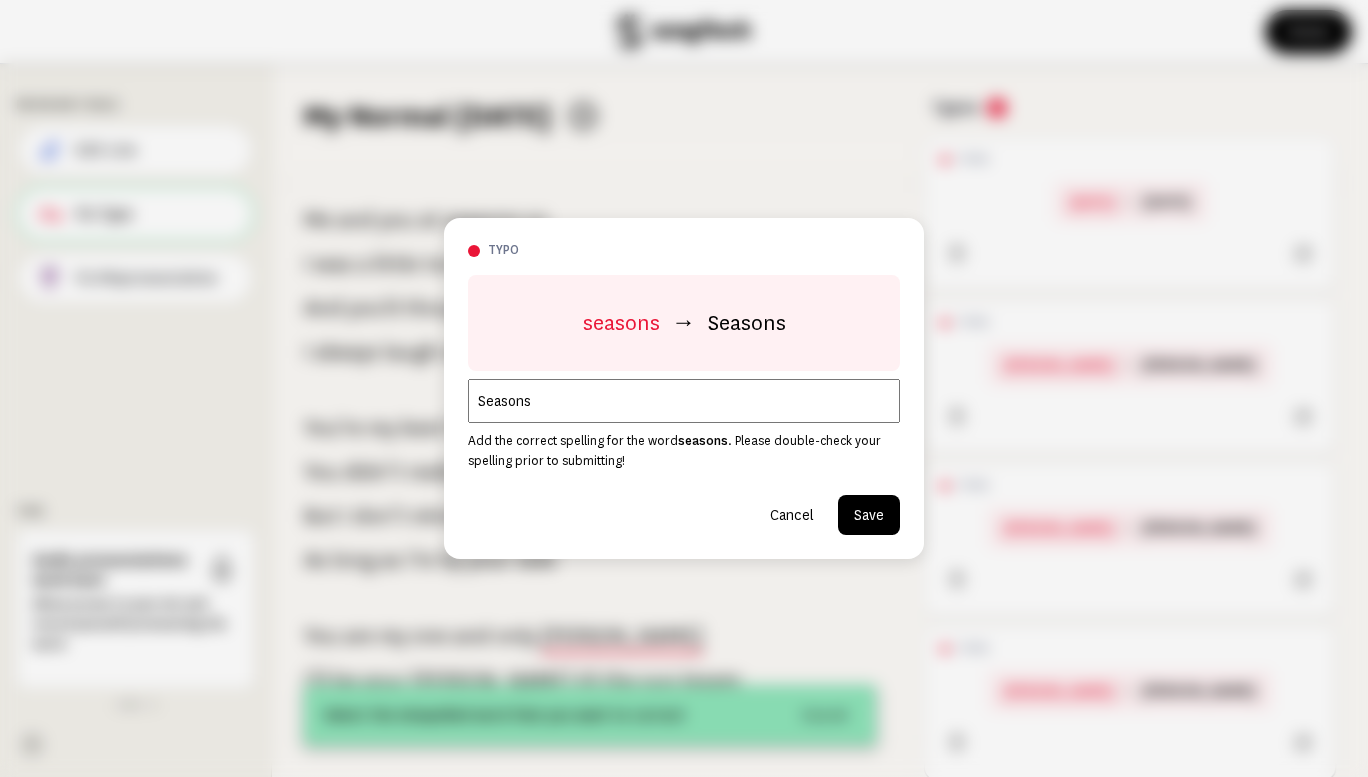 type on "Seasons" 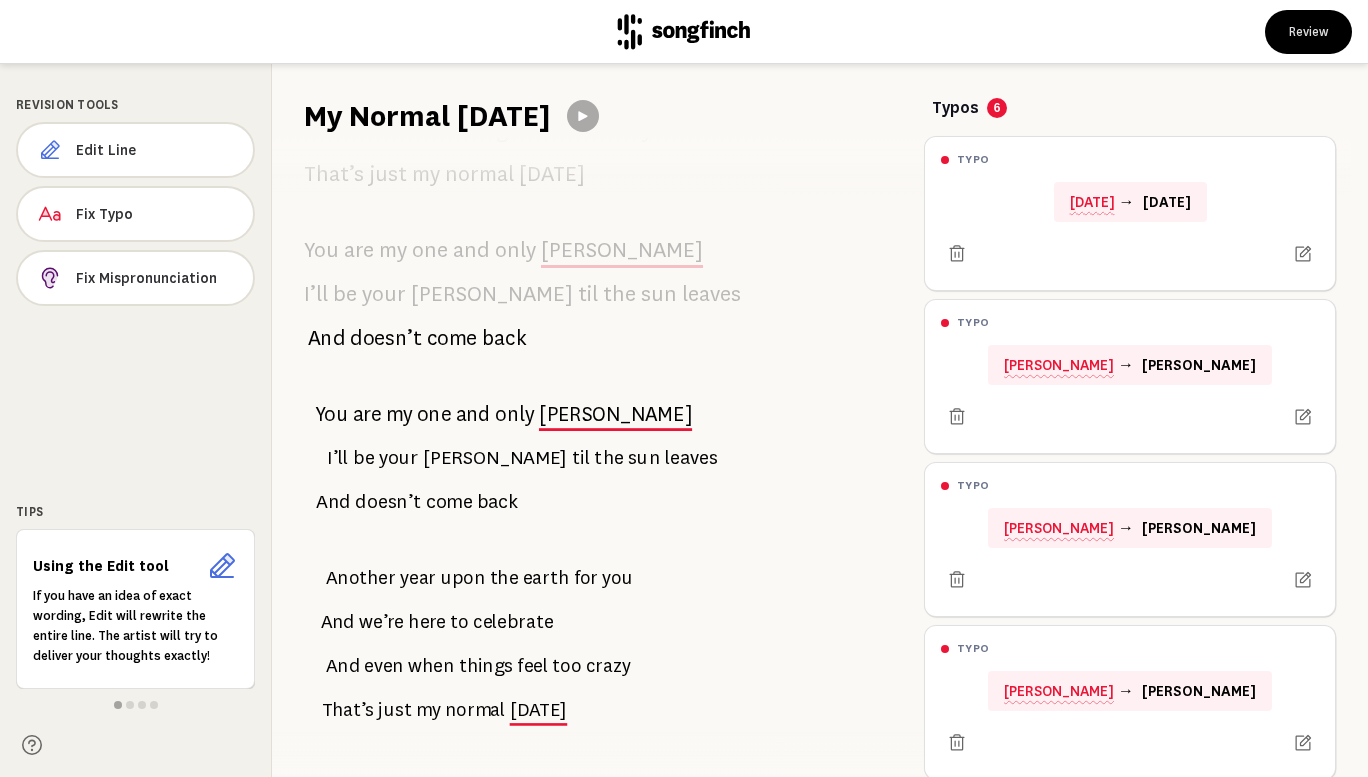 scroll, scrollTop: 1614, scrollLeft: 0, axis: vertical 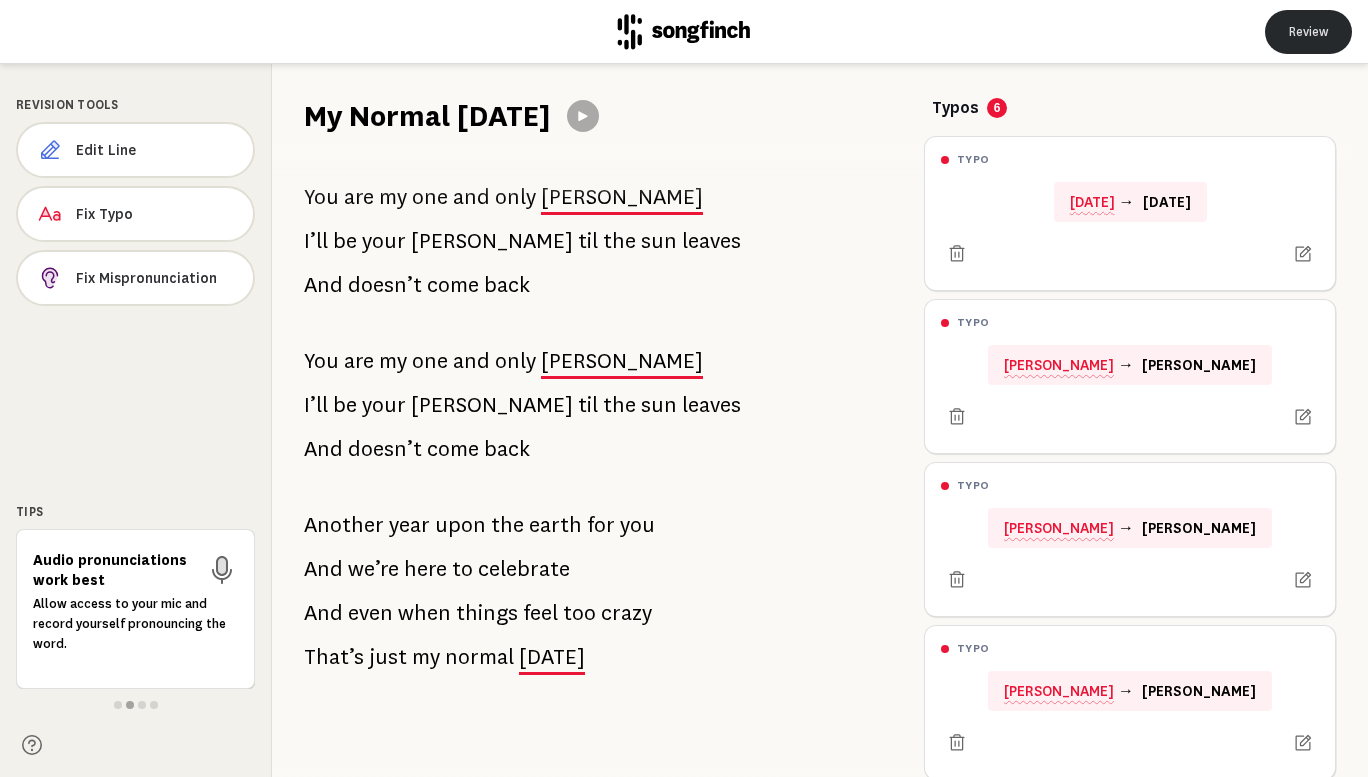 click on "Review" at bounding box center [1308, 32] 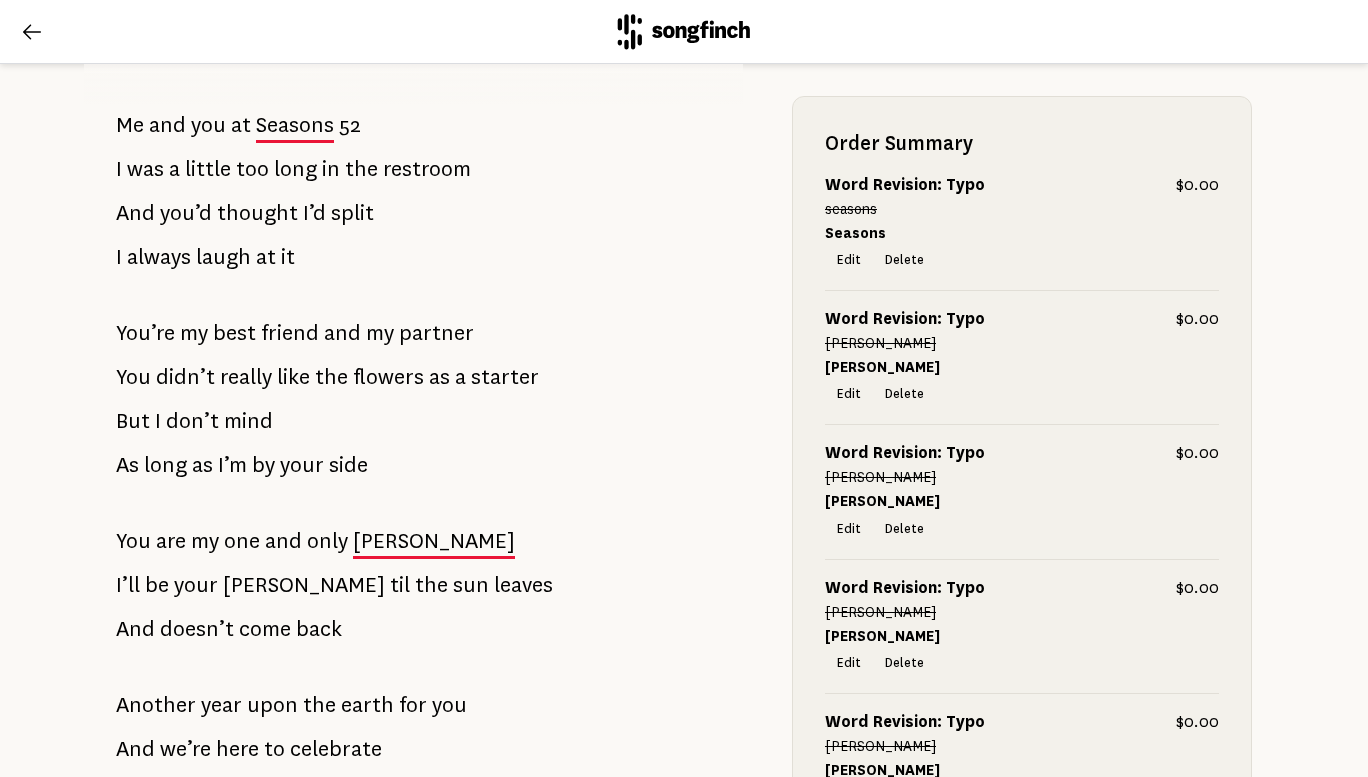 scroll, scrollTop: 288, scrollLeft: 0, axis: vertical 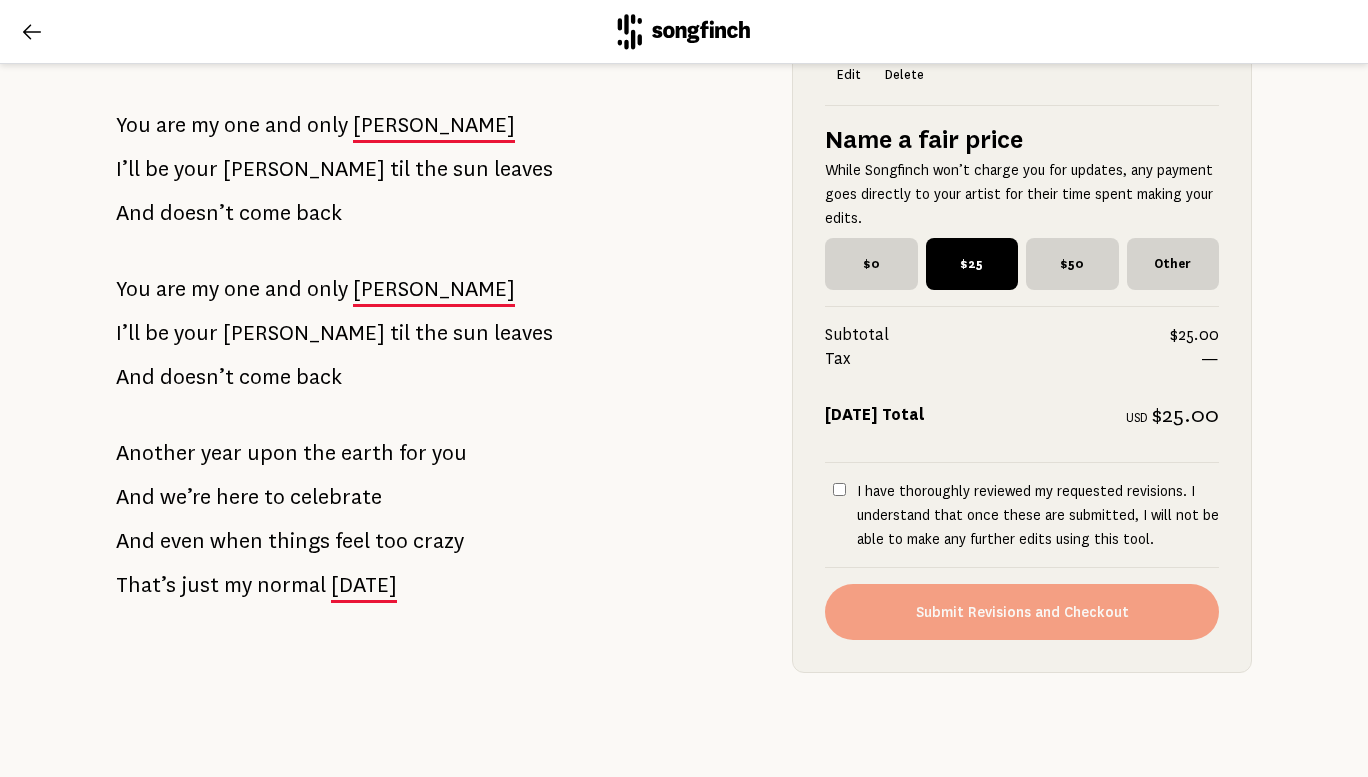 click on "I have thoroughly reviewed my requested revisions. I understand that once these are submitted, I will not be able to make any further edits using this tool." at bounding box center (839, 489) 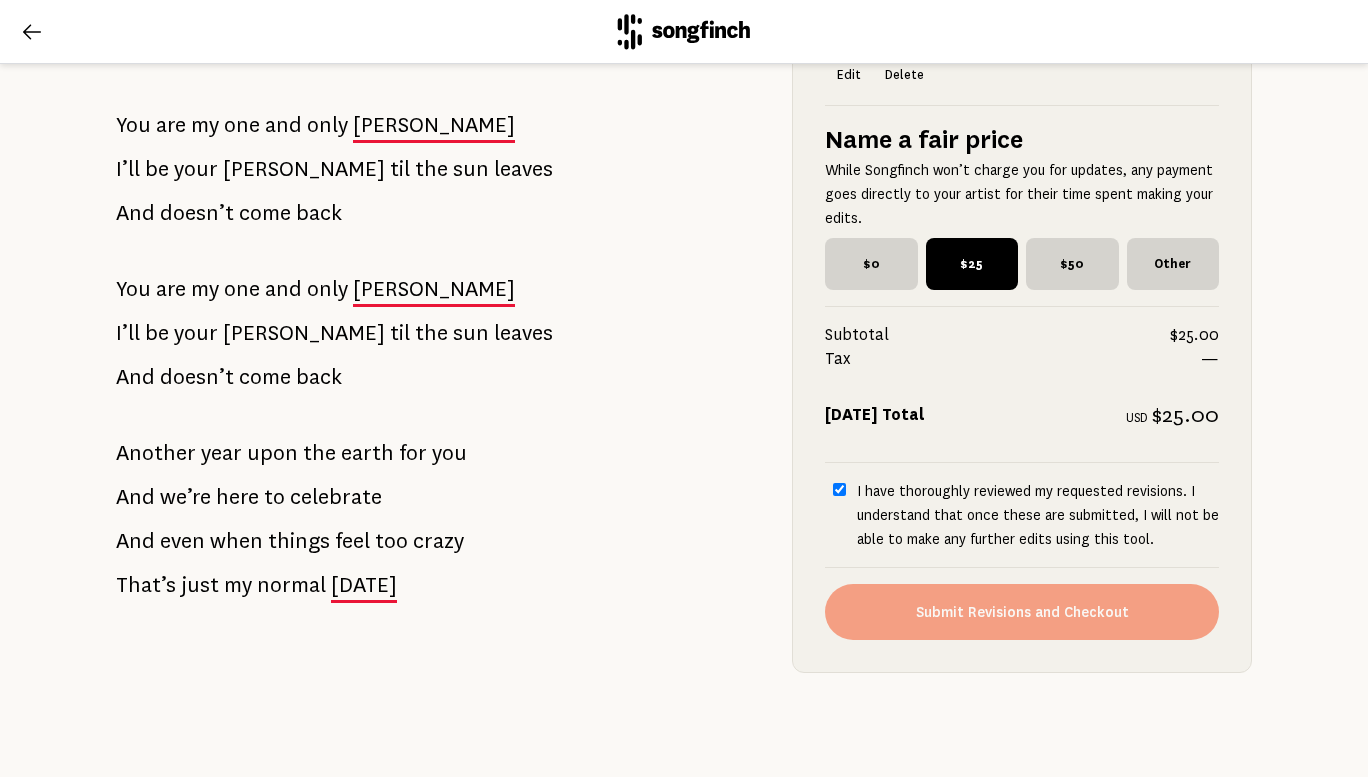 checkbox on "true" 